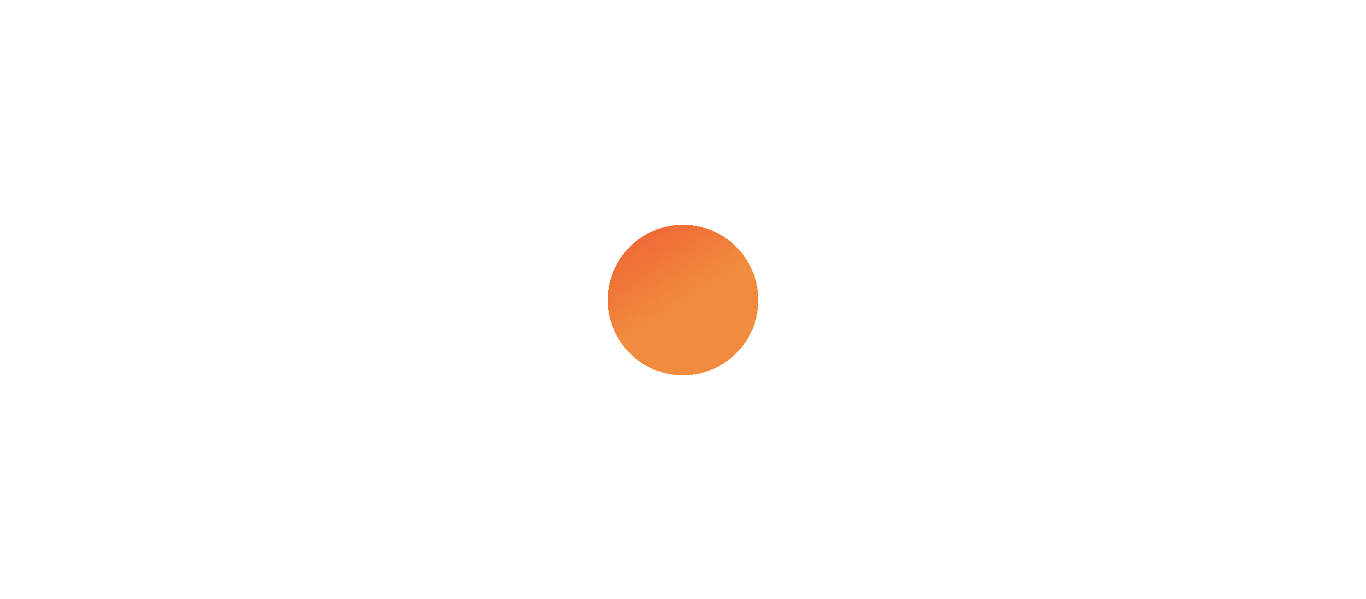 scroll, scrollTop: 0, scrollLeft: 0, axis: both 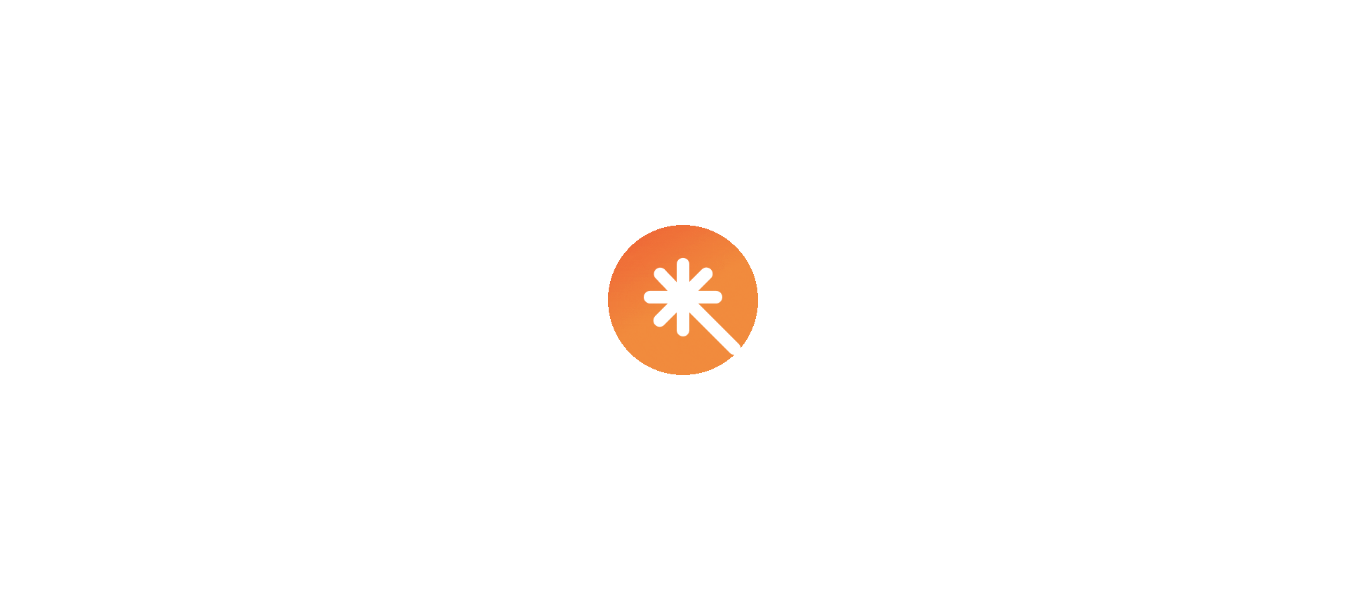 select on "****" 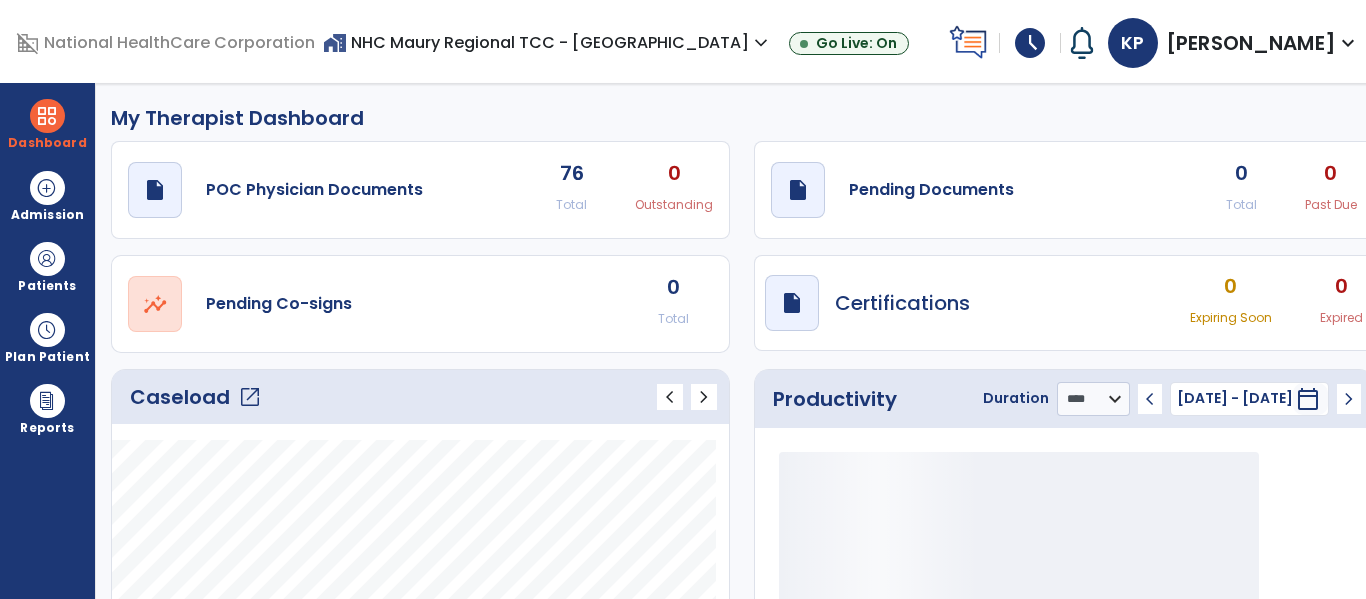 type on "*****" 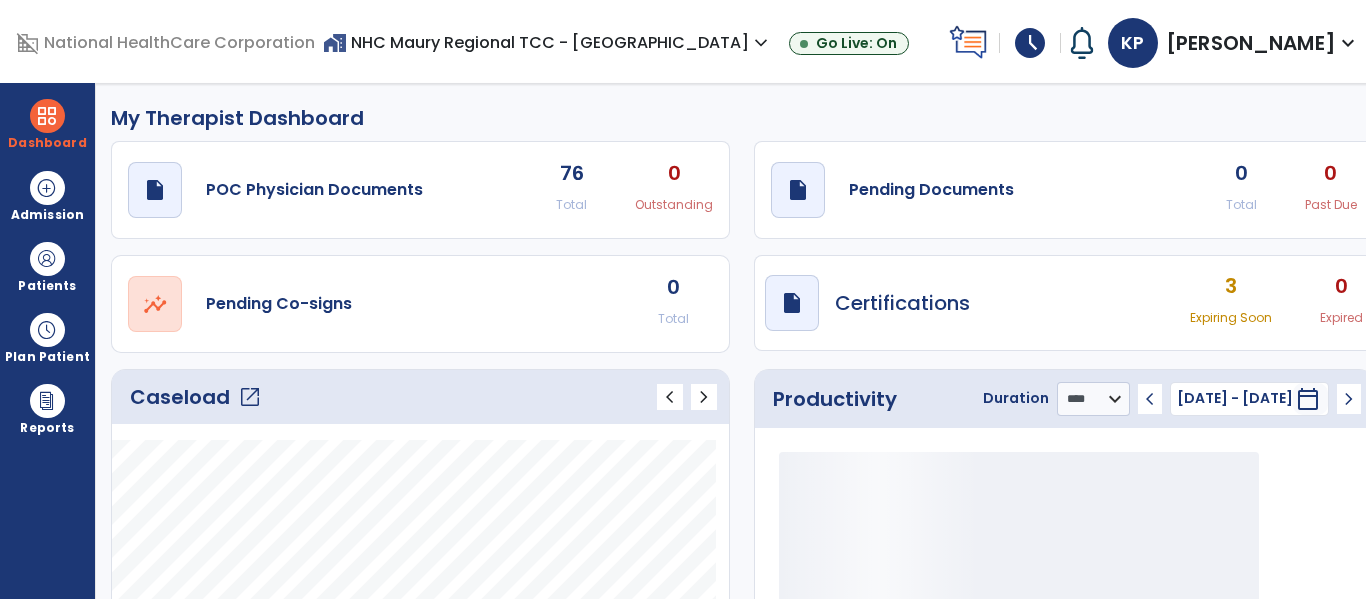 click on "schedule" at bounding box center [1030, 43] 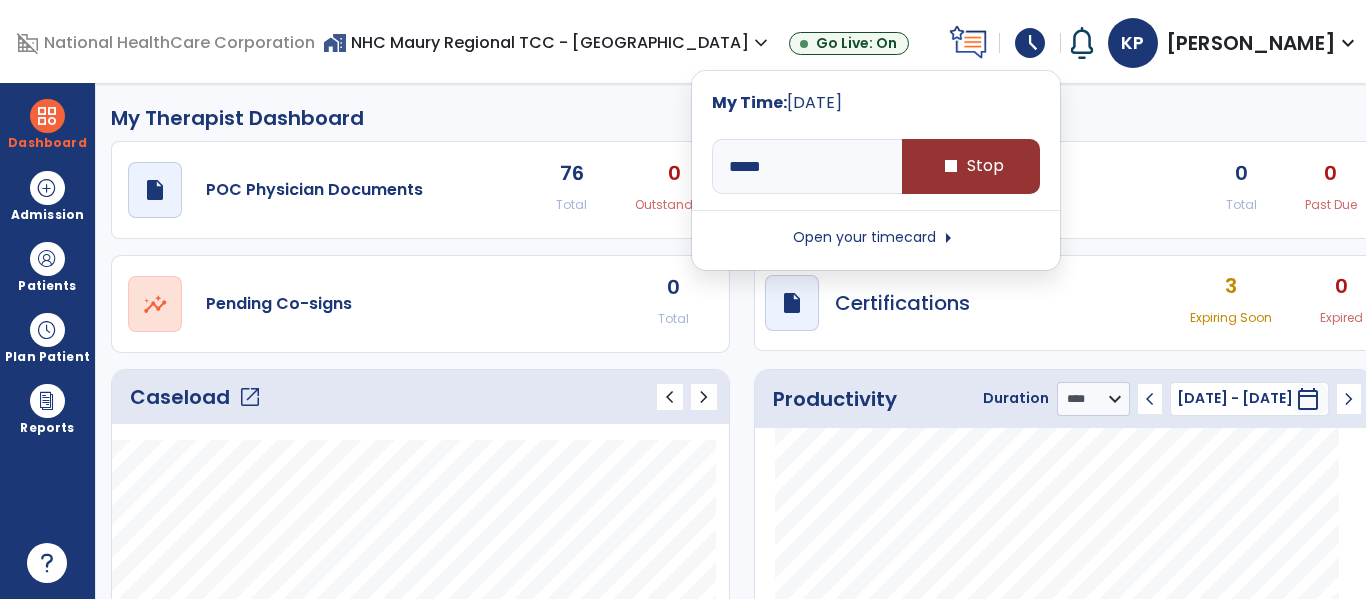 click on "stop  Stop" at bounding box center [971, 166] 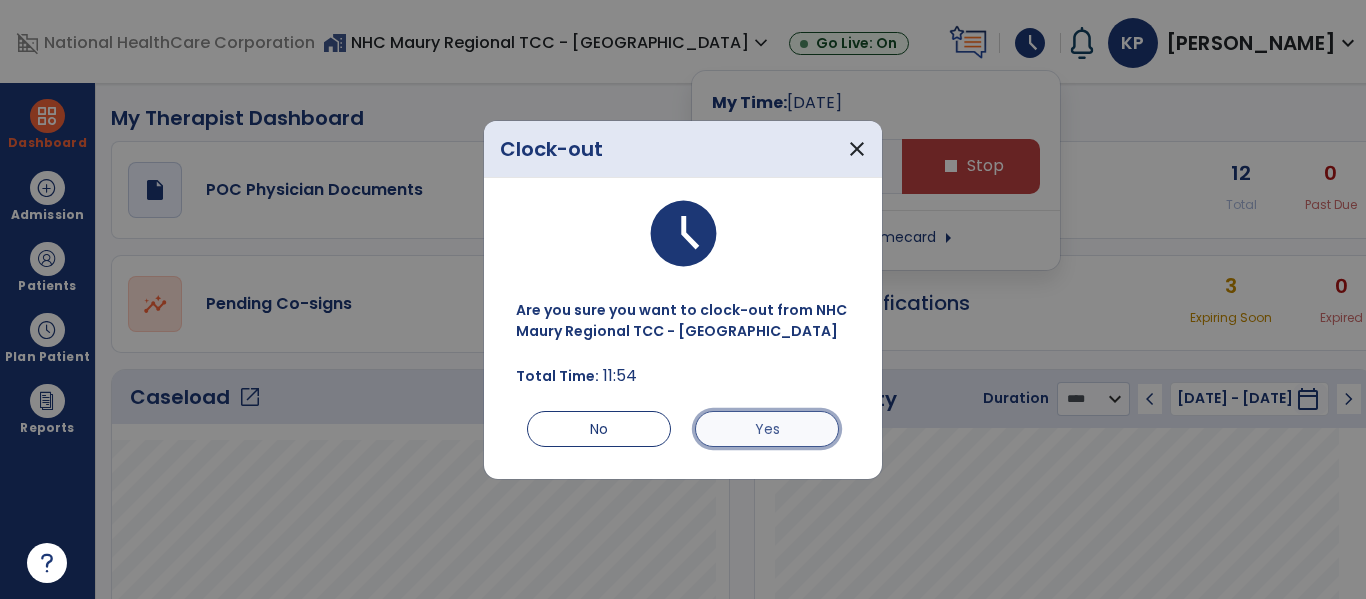 click on "Yes" at bounding box center (767, 429) 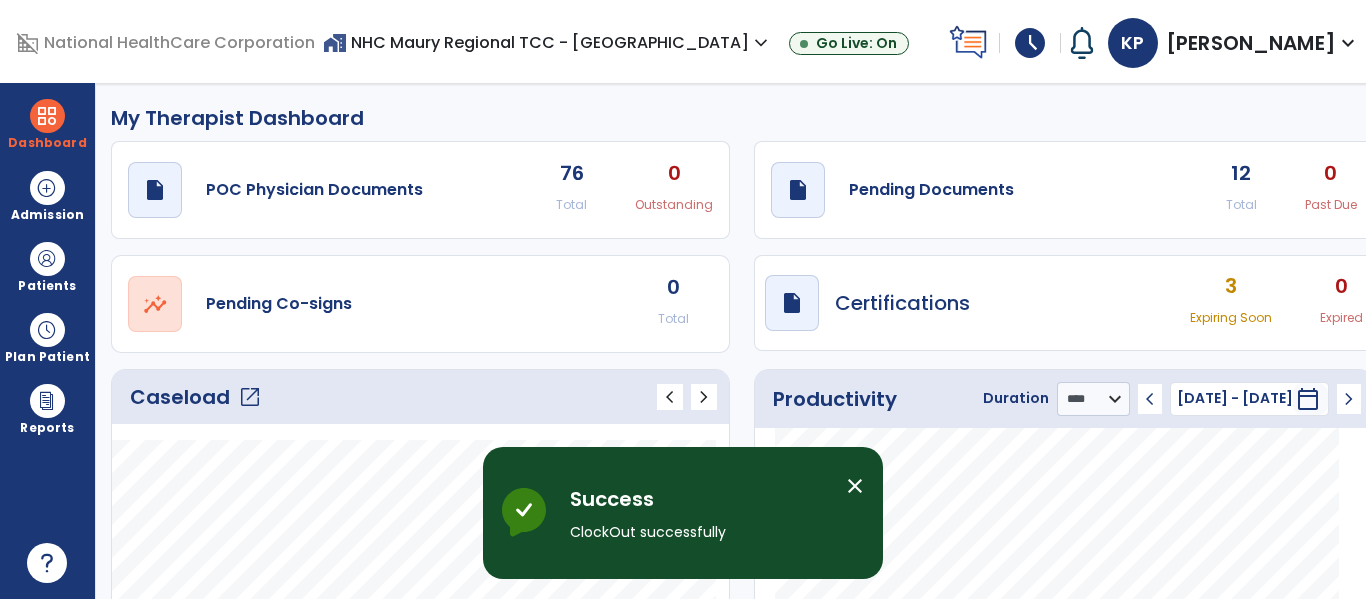click on "close" at bounding box center [855, 486] 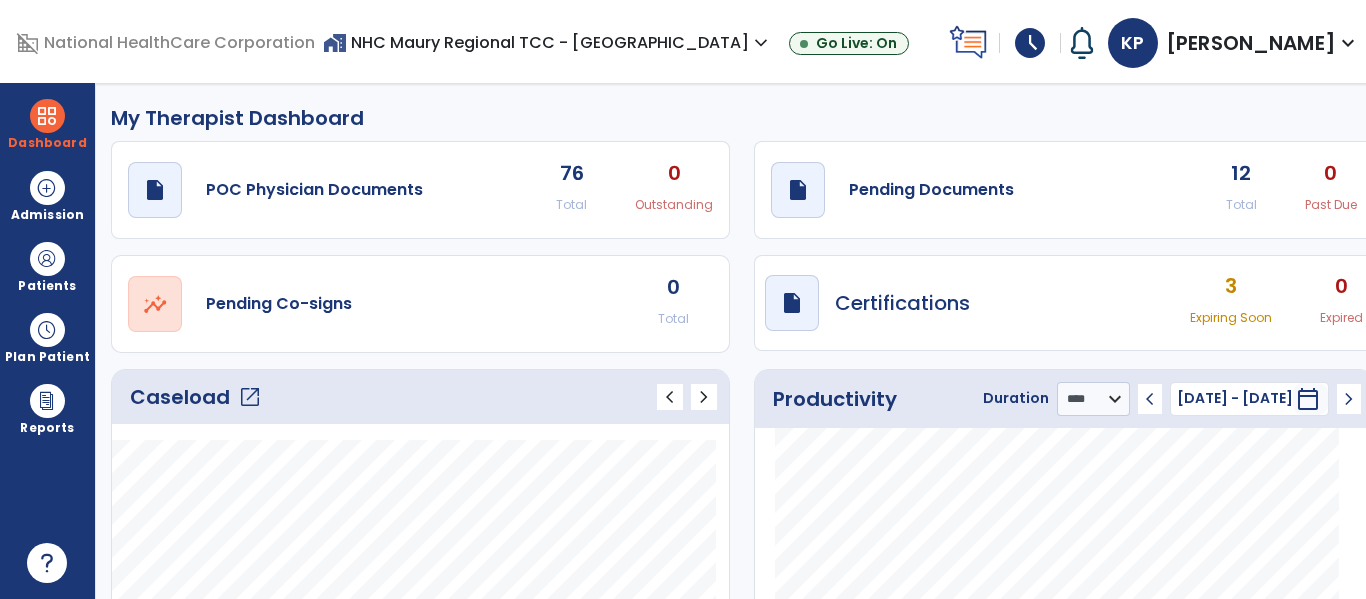 click on "schedule" at bounding box center [1030, 43] 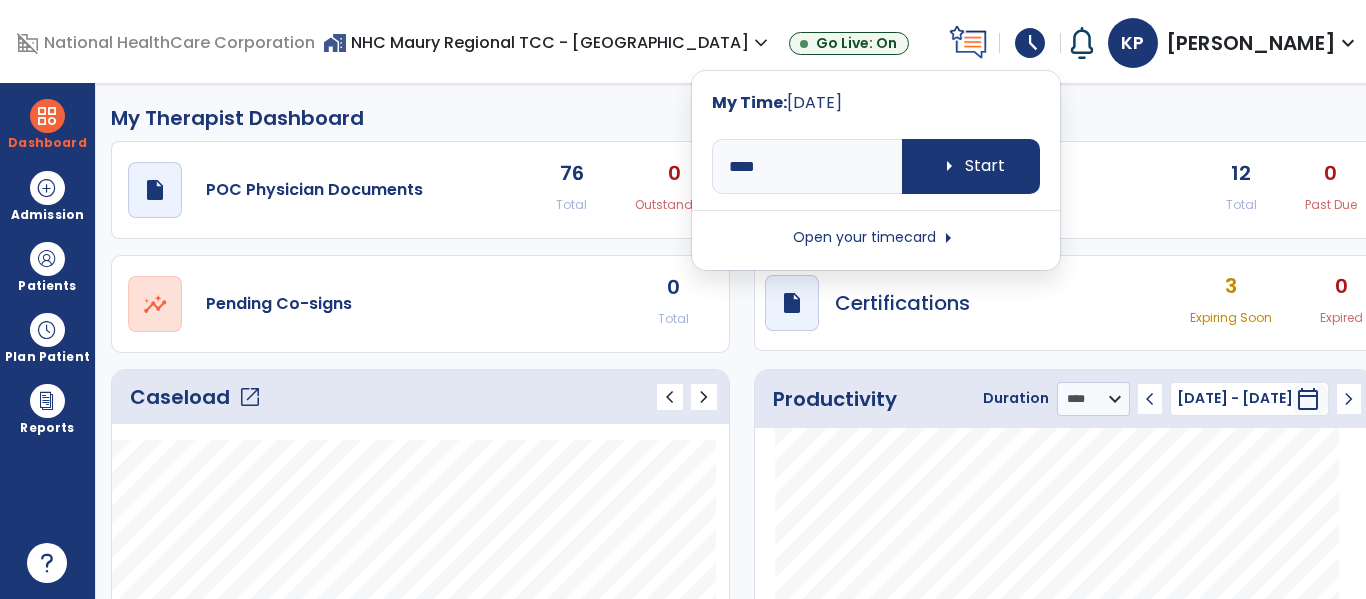 click on "Open your timecard  arrow_right" at bounding box center [876, 238] 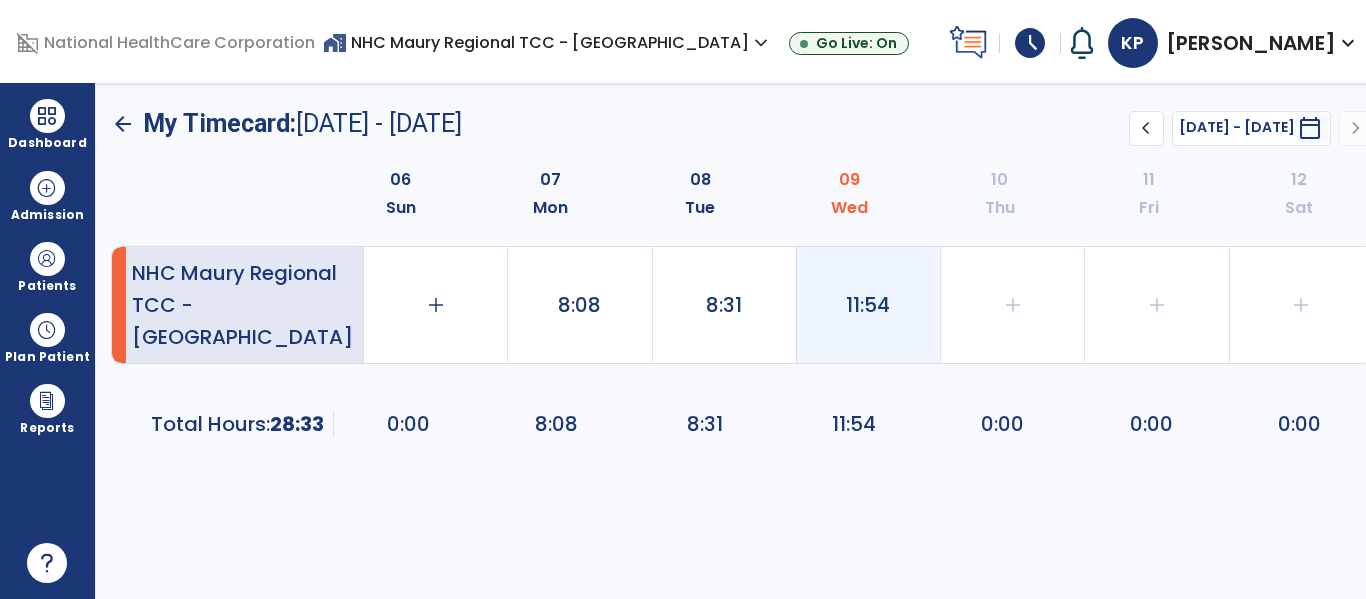 click on "11:54" 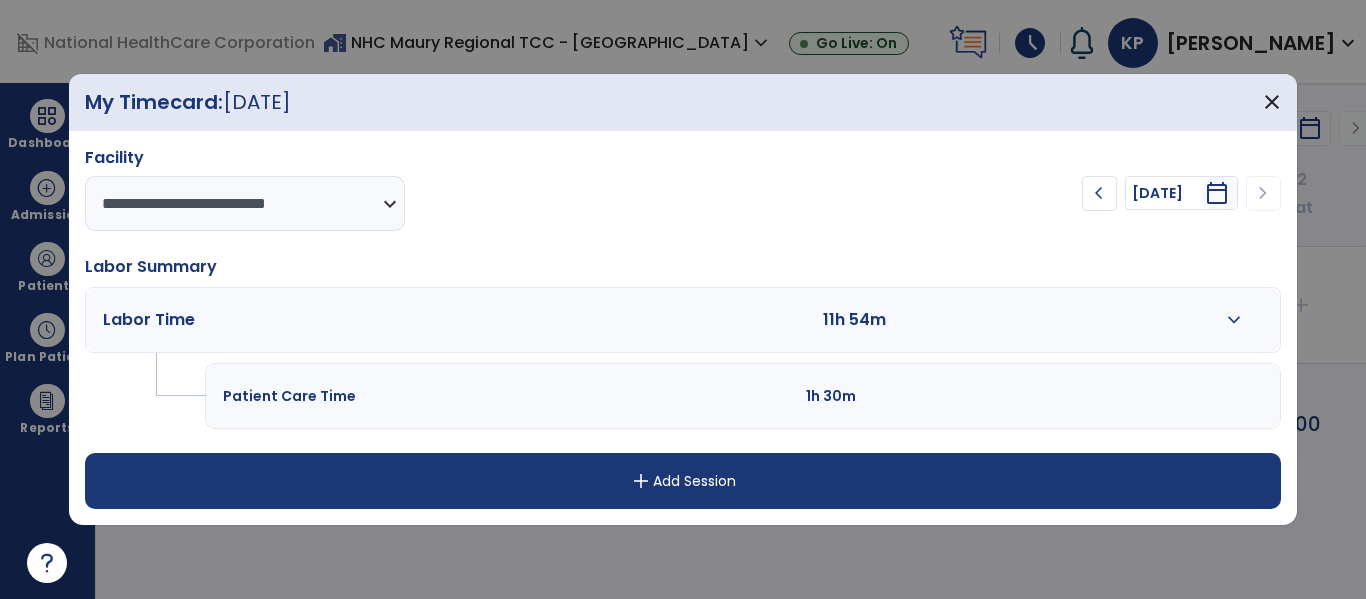 click on "Labor Time  11h 54m   expand_more" at bounding box center (682, 320) 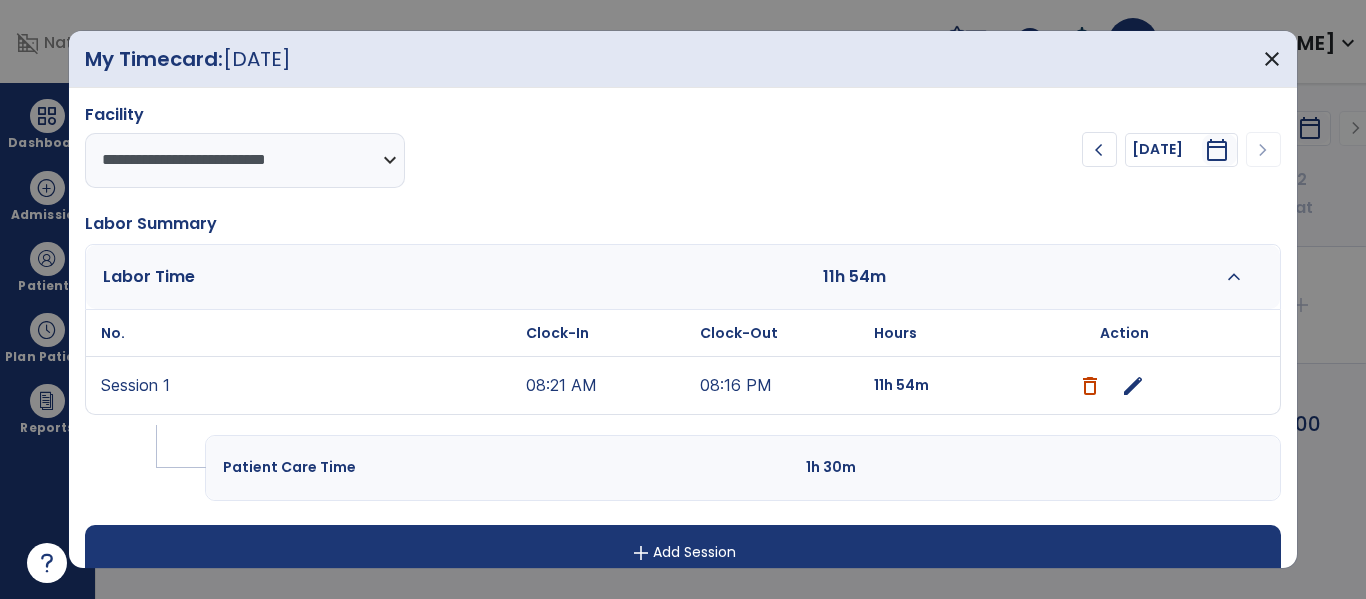 click on "edit" at bounding box center [1133, 386] 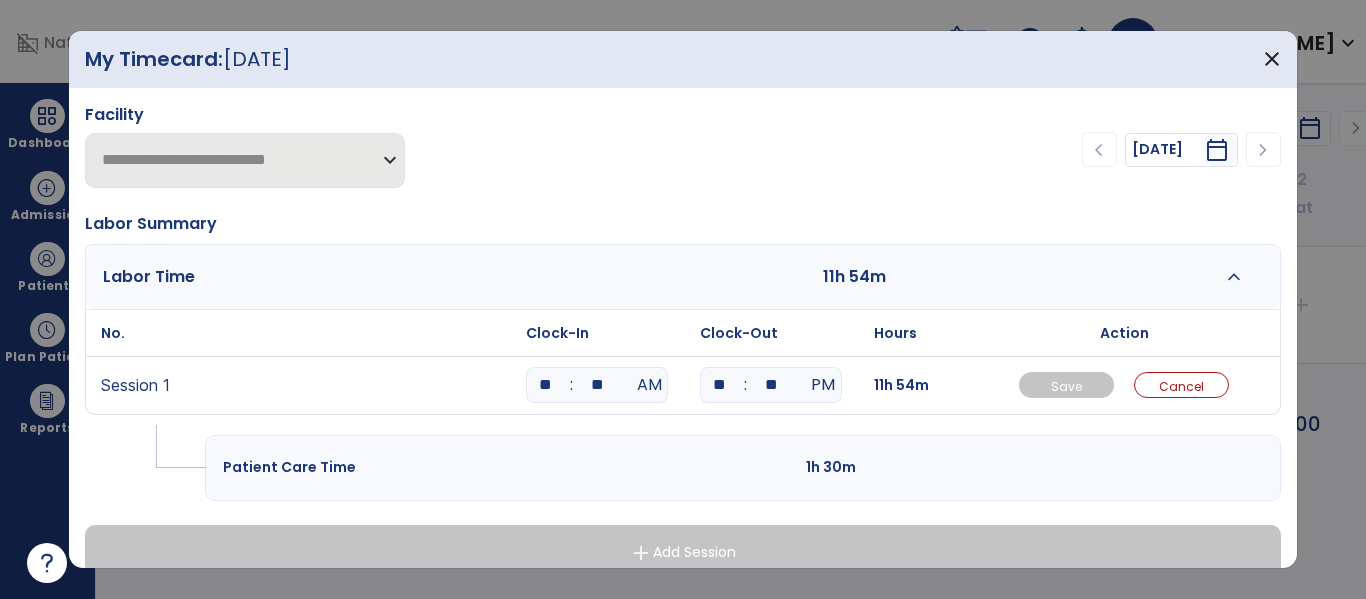 click on "**" at bounding box center (771, 385) 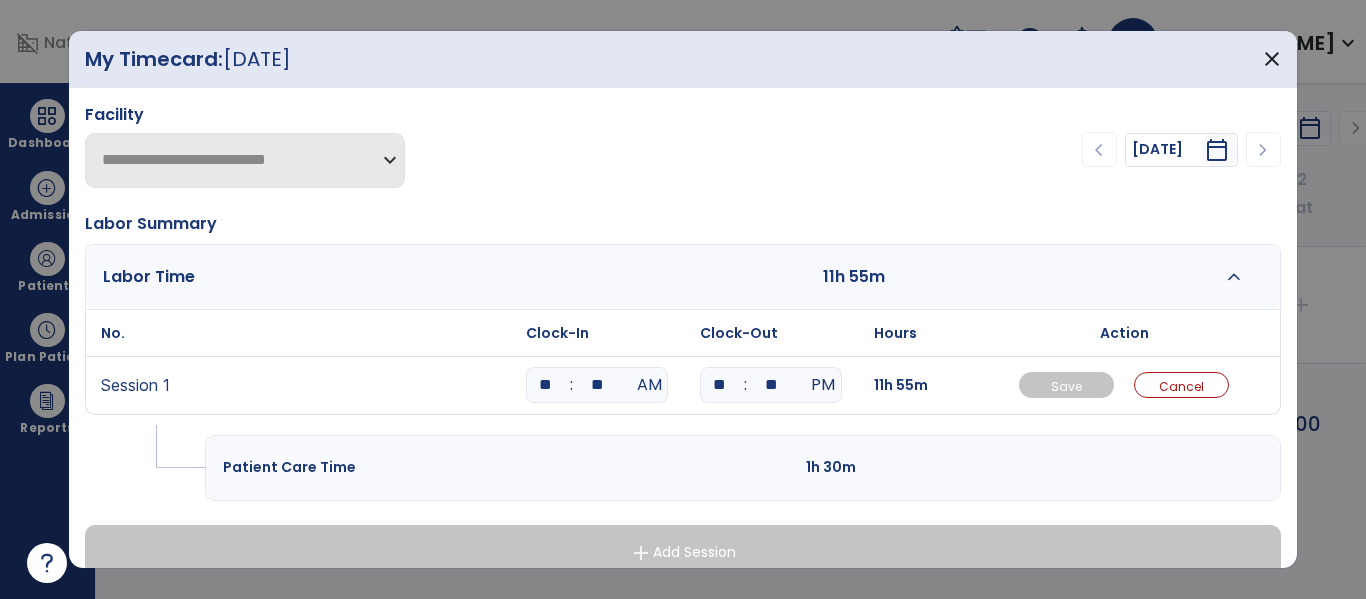 click on "**" at bounding box center [771, 385] 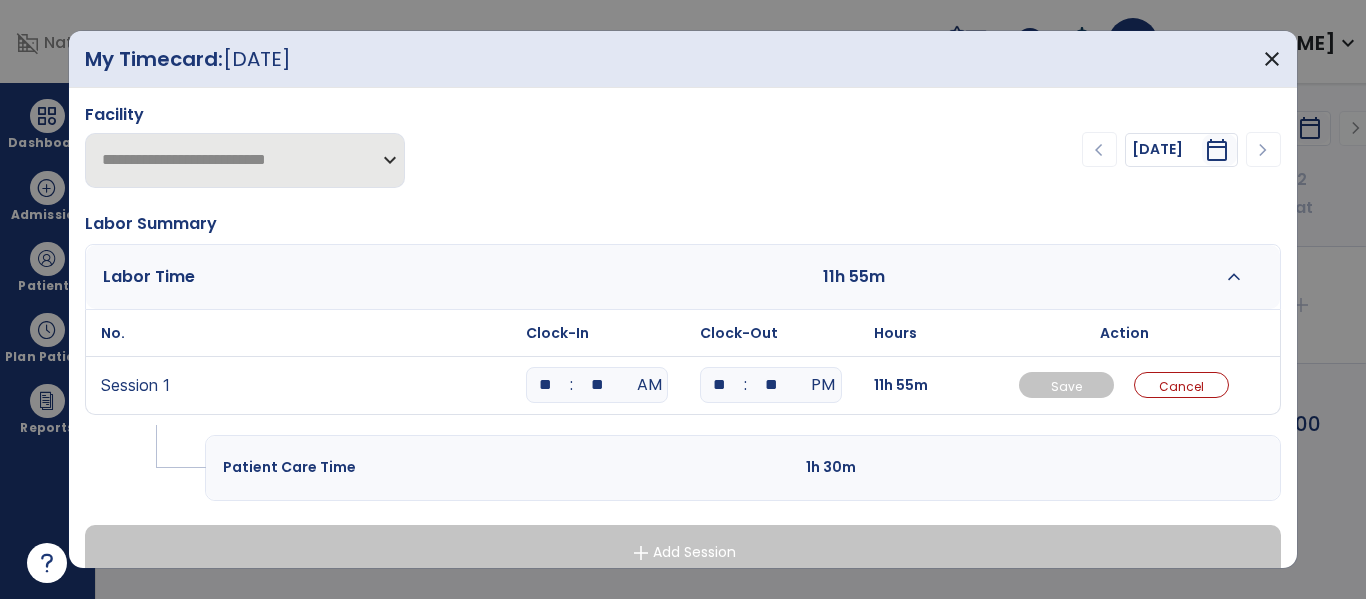 type on "**" 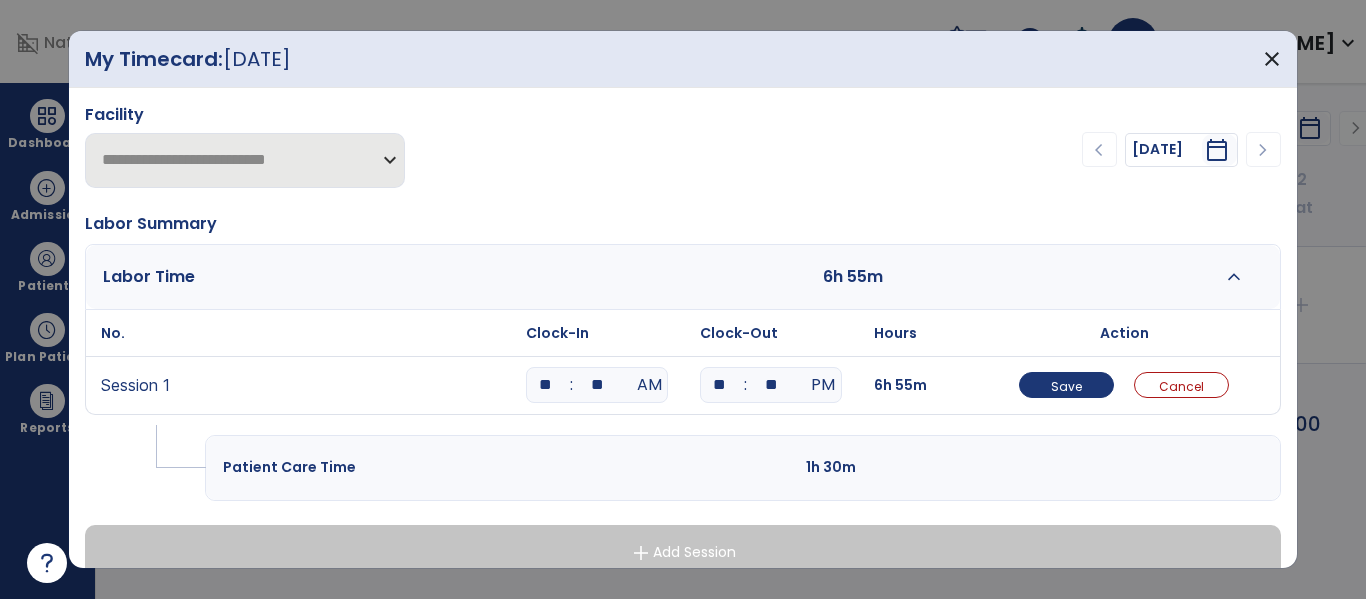 type on "**" 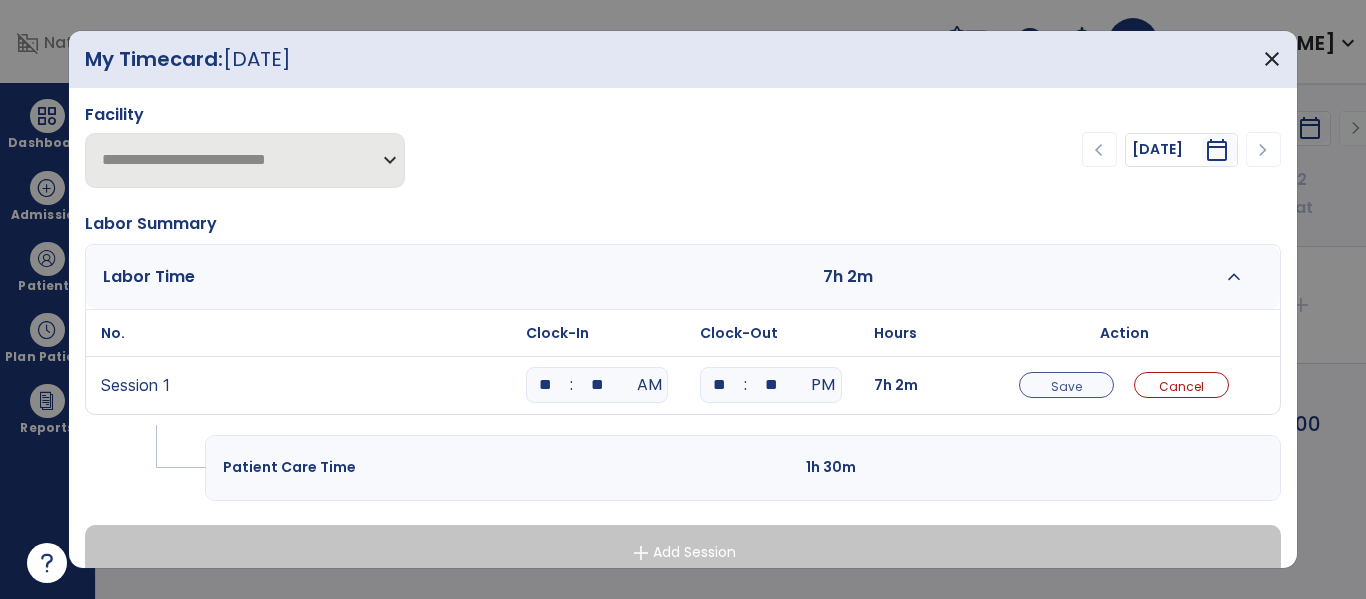 drag, startPoint x: 1112, startPoint y: 390, endPoint x: 1074, endPoint y: 374, distance: 41.231056 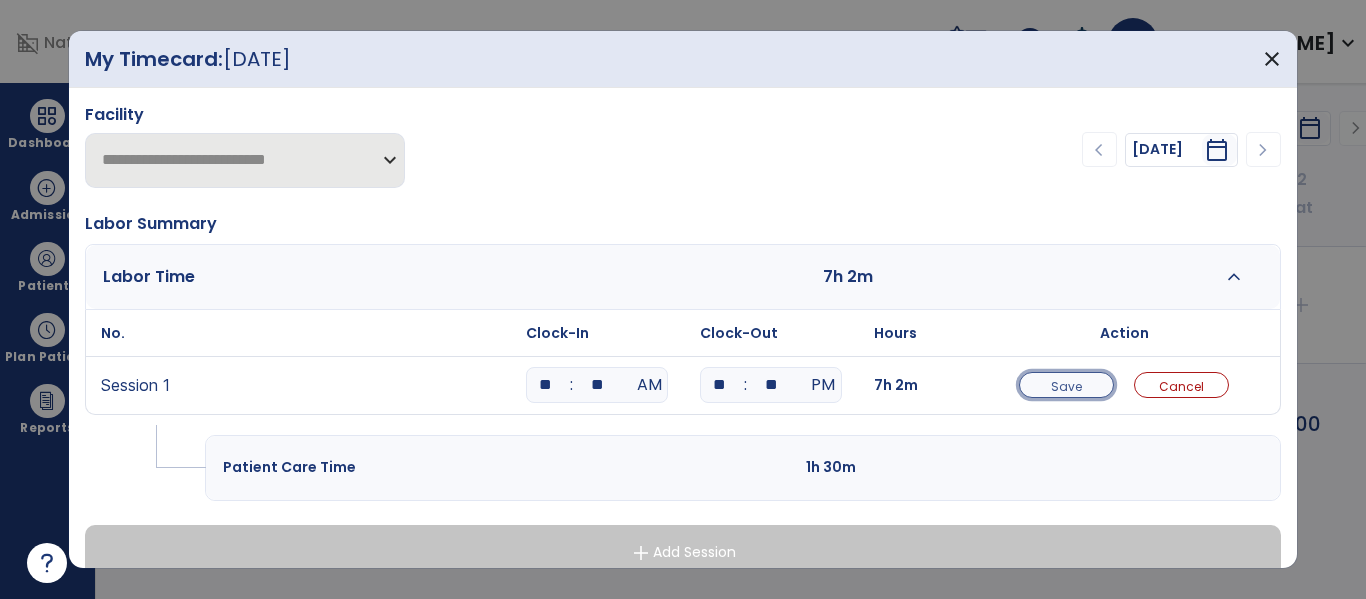 click on "Save" at bounding box center (1066, 385) 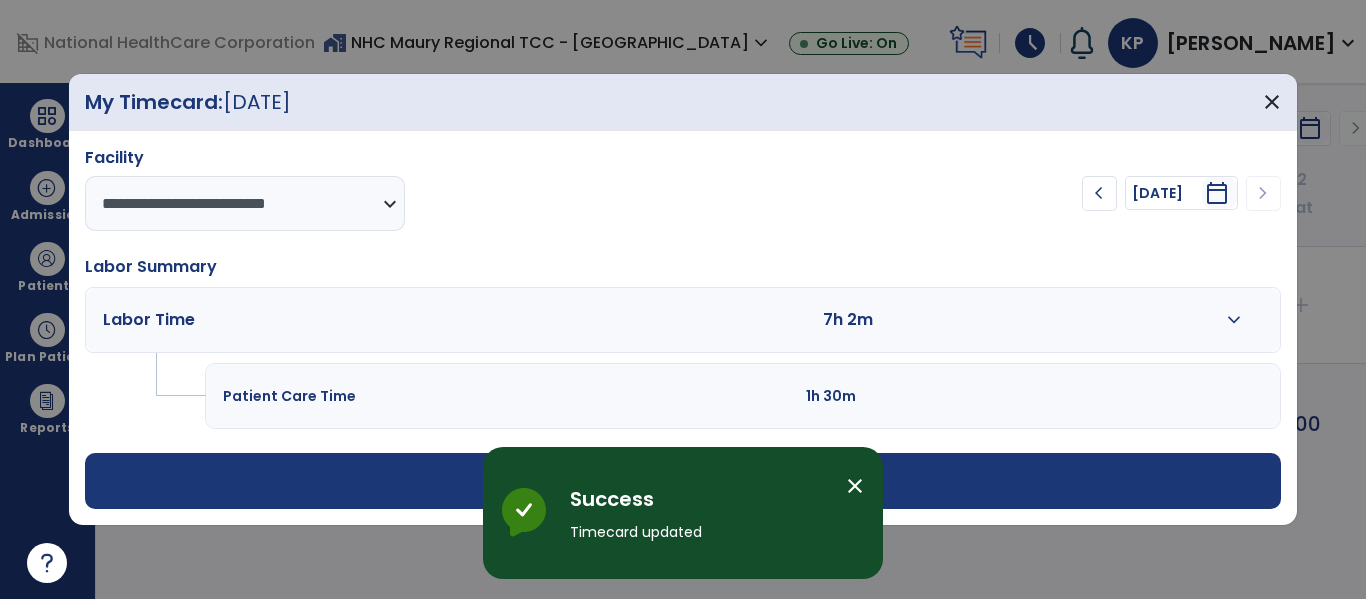 click on "expand_more" at bounding box center [1234, 320] 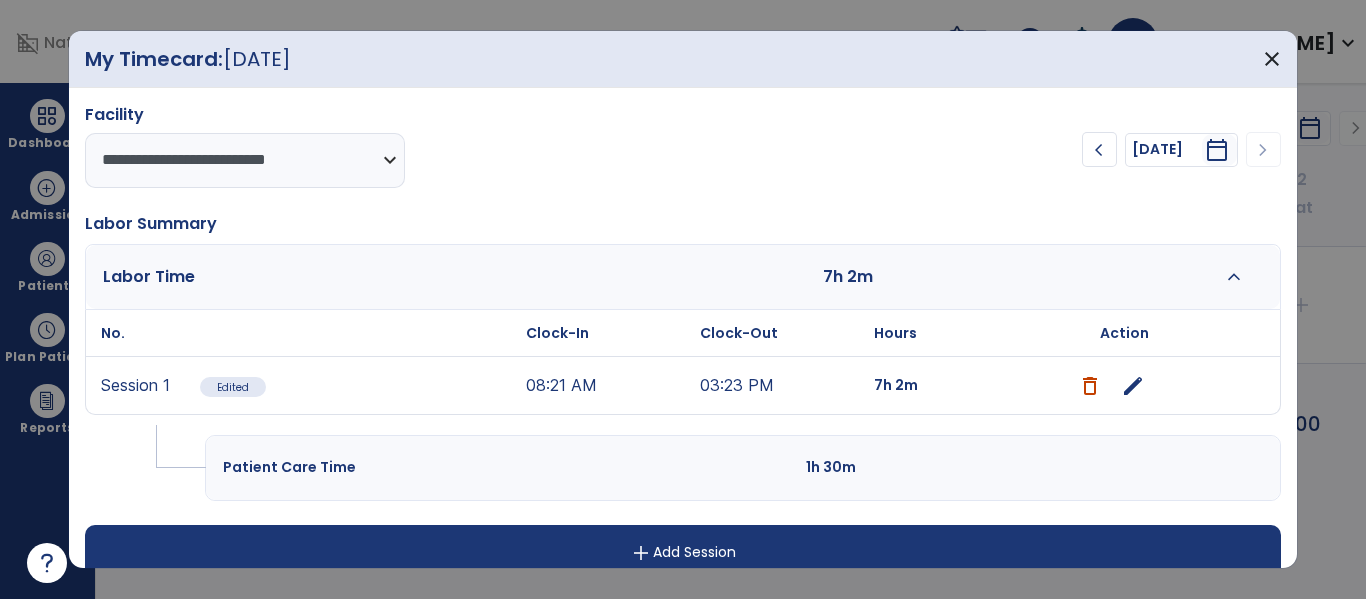 click on "edit" at bounding box center (1124, 385) 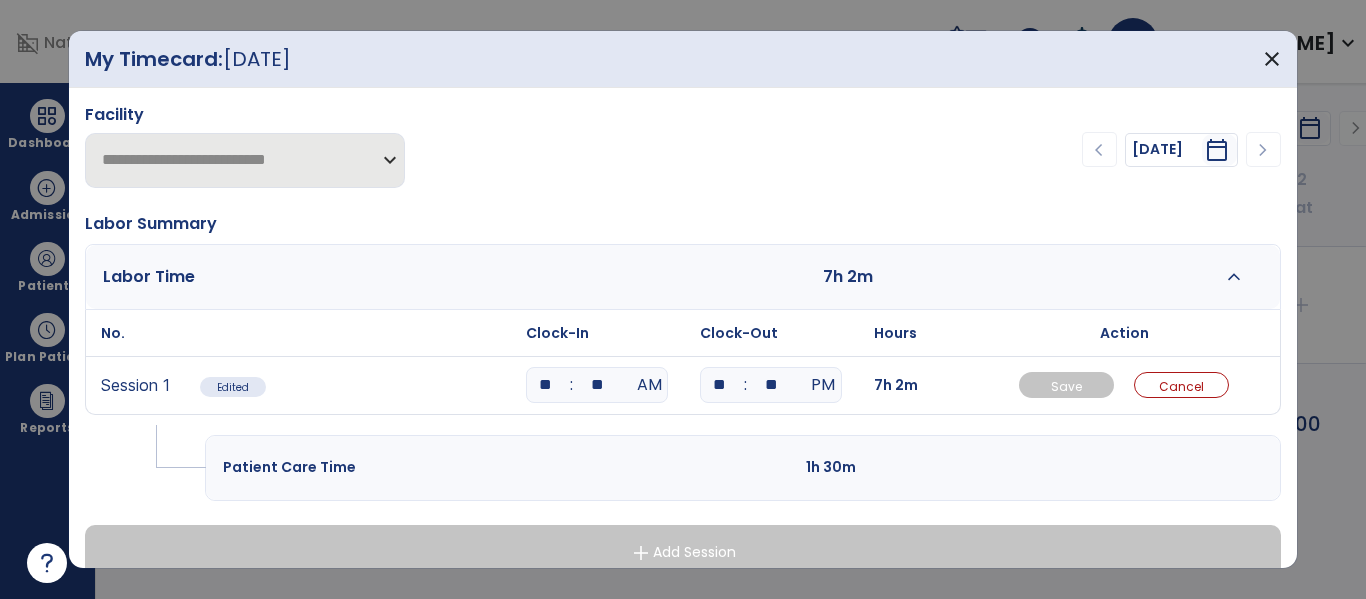 click on "**" at bounding box center (597, 385) 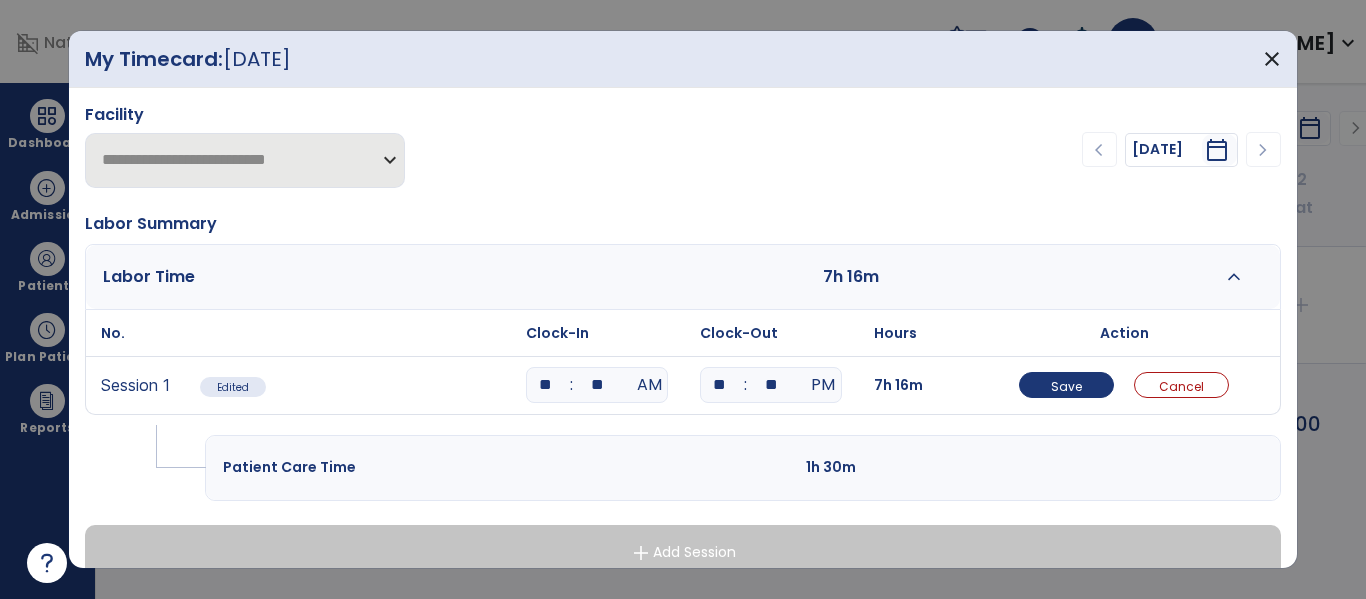 click on "Save   Cancel" at bounding box center (1124, 385) 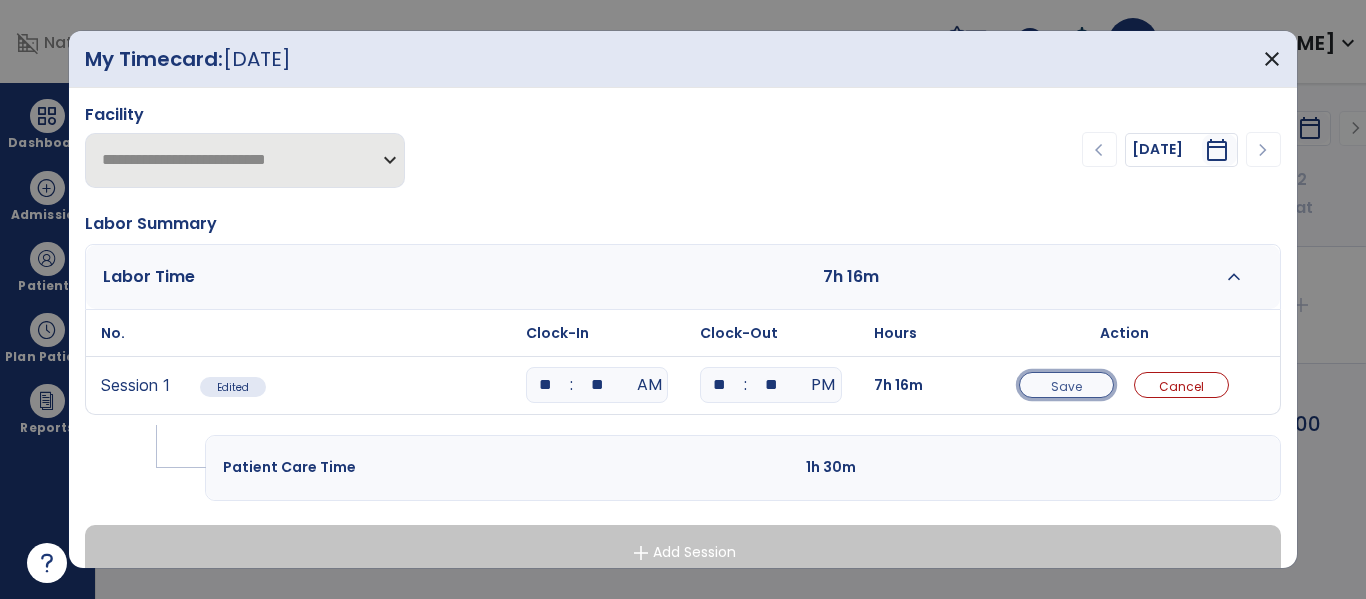 click on "Save" at bounding box center (1066, 386) 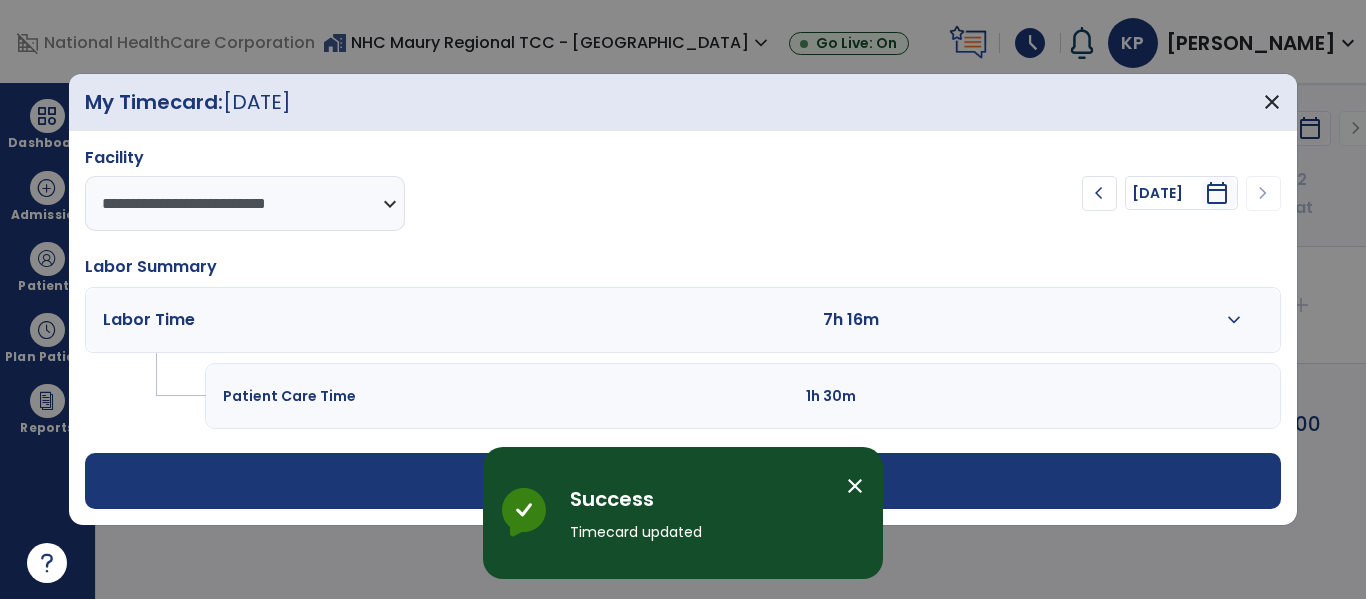 click on "expand_more" at bounding box center [1234, 320] 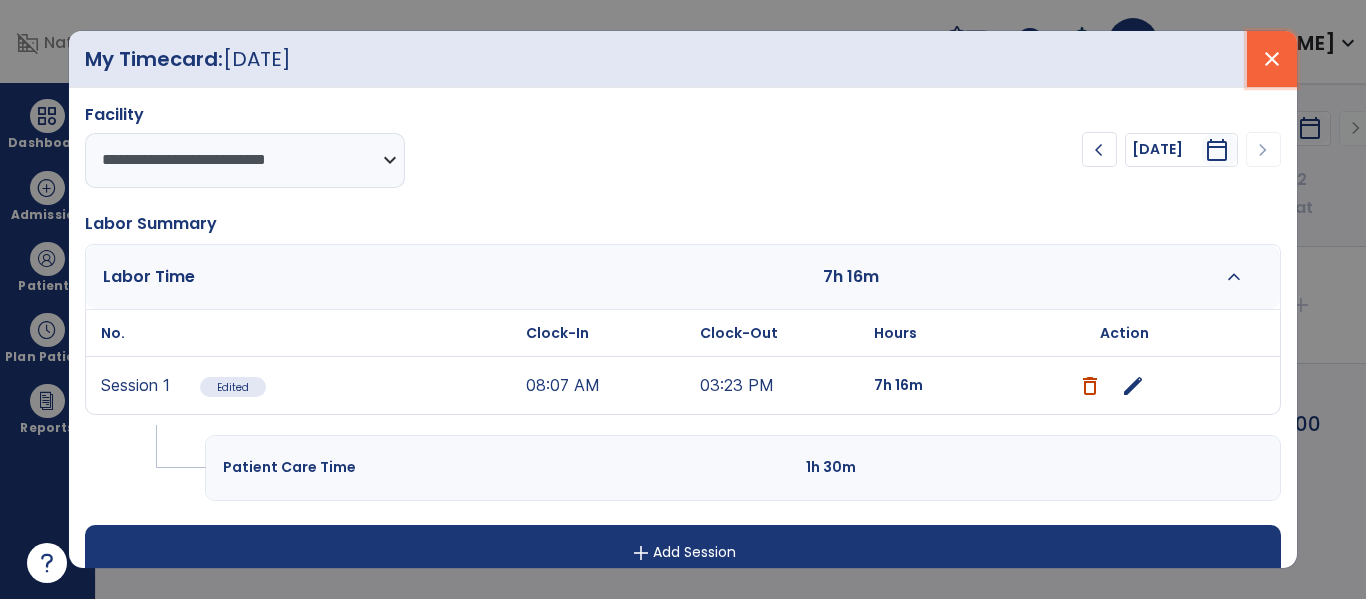 click on "close" at bounding box center (1272, 59) 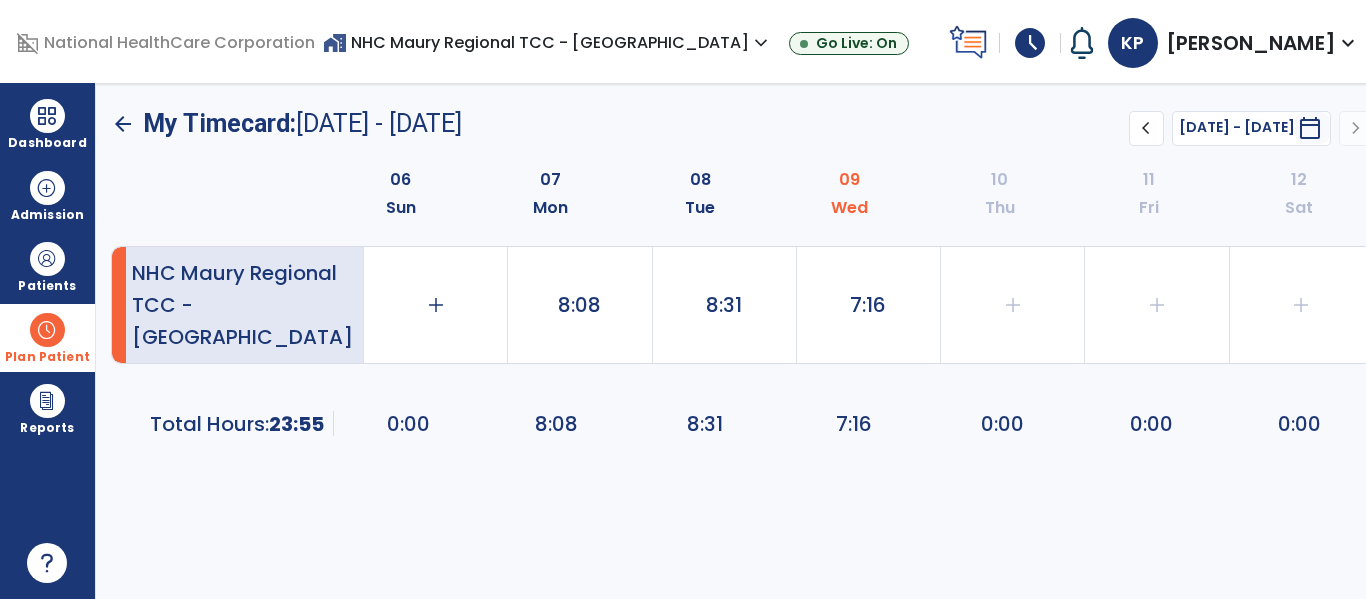 click at bounding box center (47, 330) 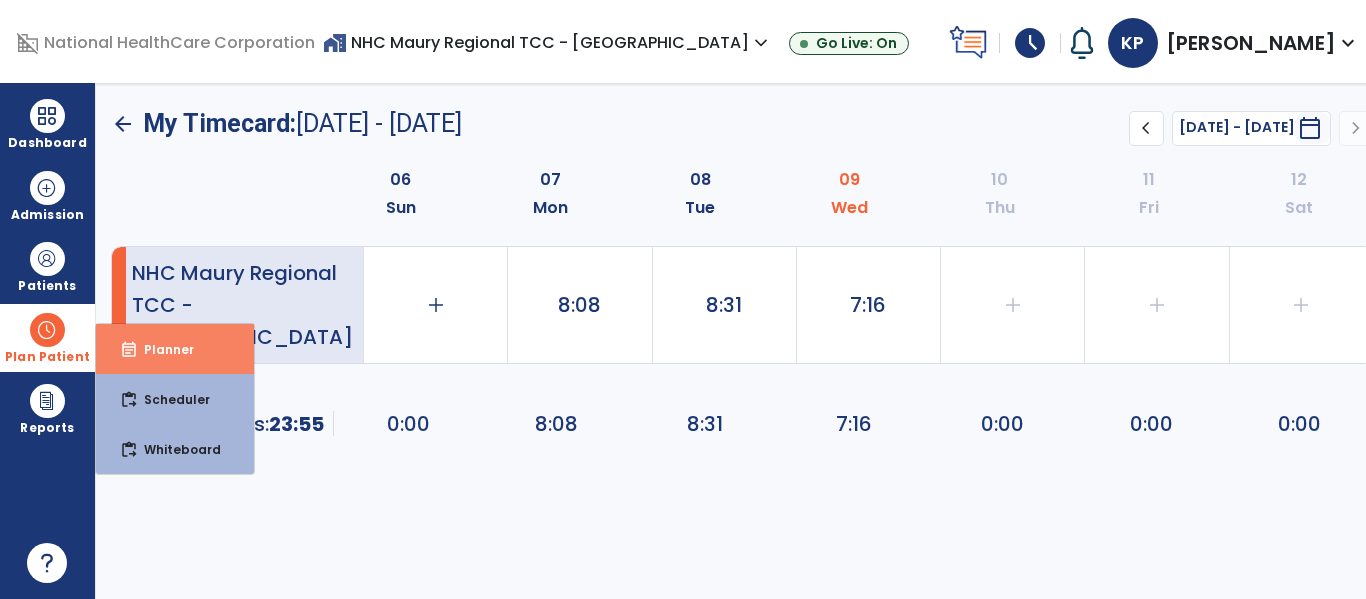 click on "Planner" at bounding box center (161, 349) 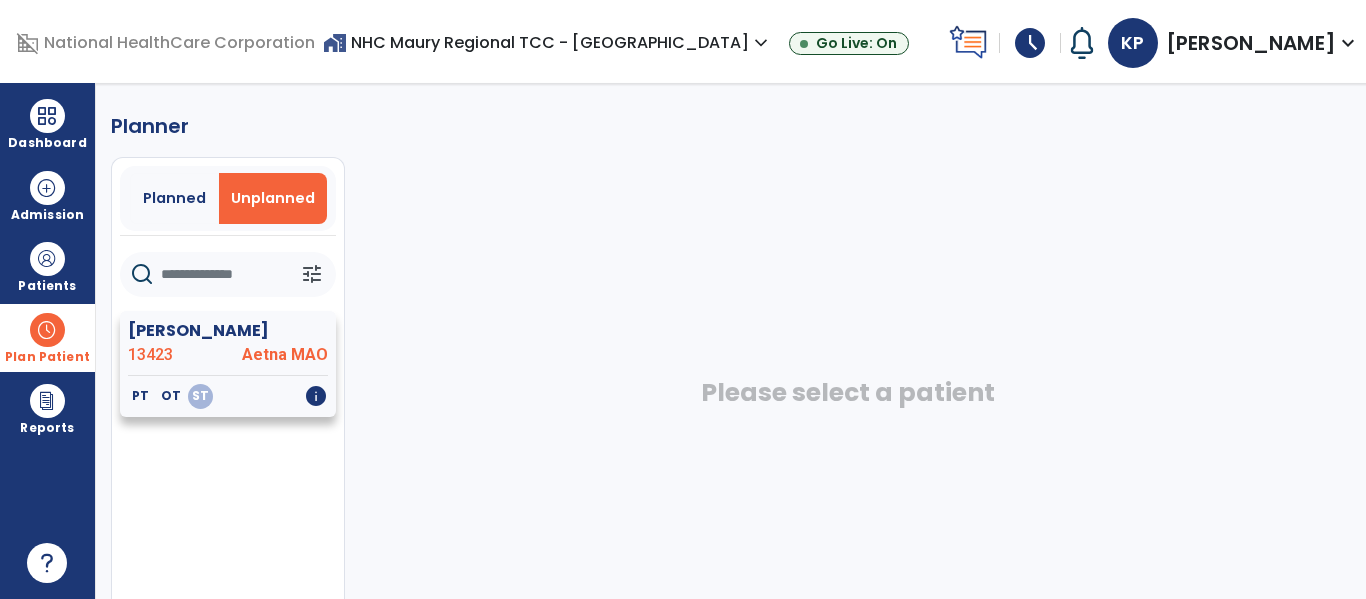 click on "Aetna MAO" 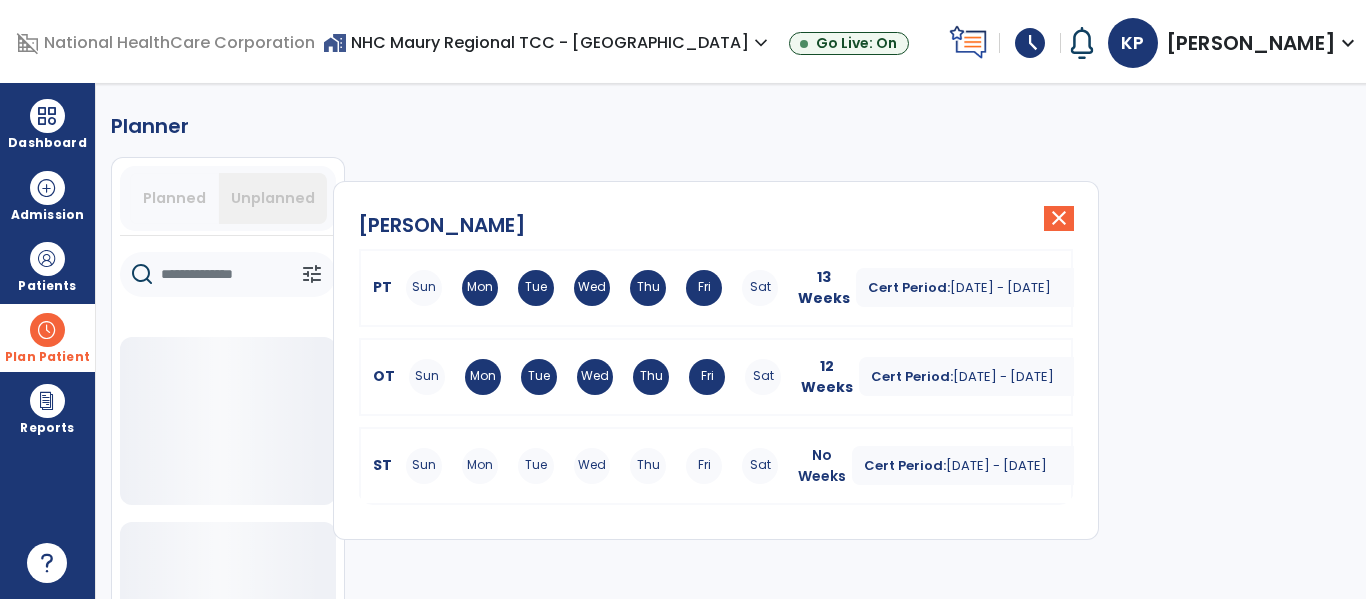 click on "Sun Mon Tue Wed Thu Fri Sat" at bounding box center [592, 466] 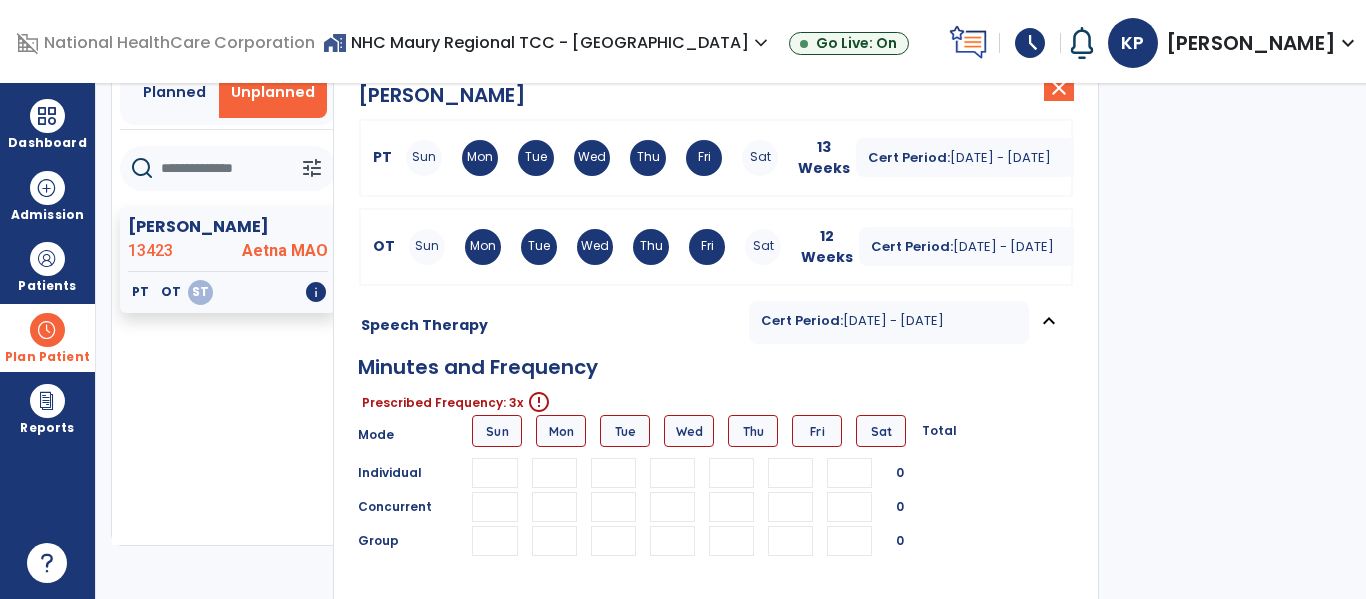 scroll, scrollTop: 112, scrollLeft: 0, axis: vertical 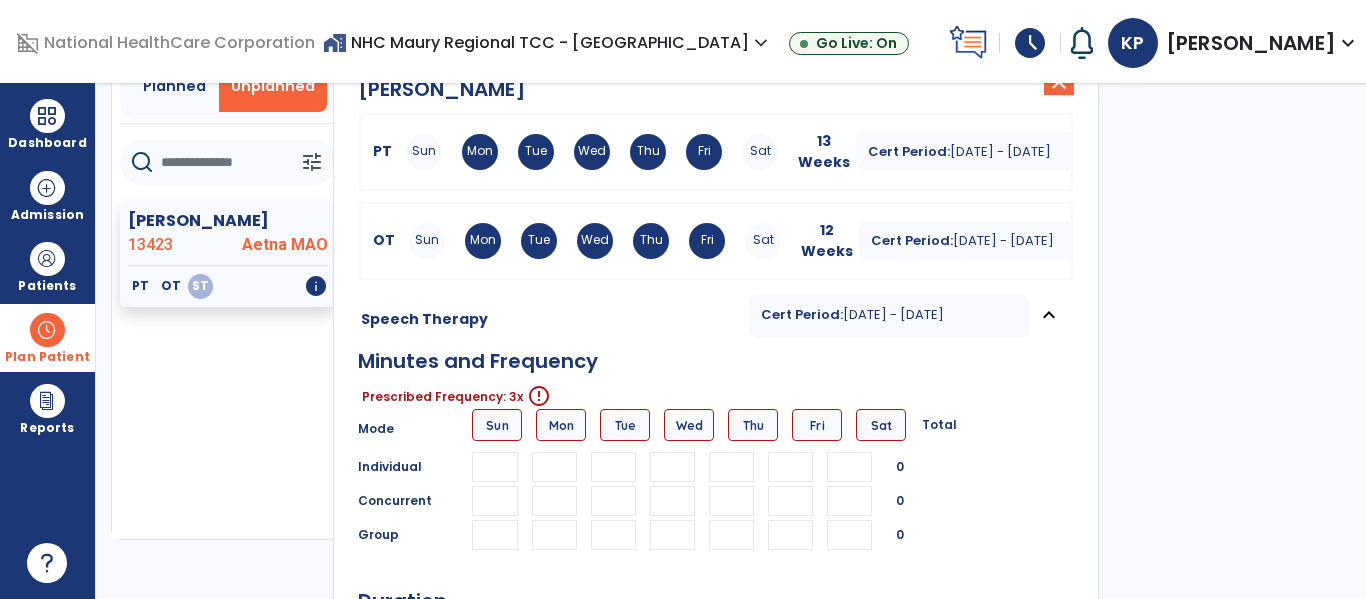 click at bounding box center (554, 467) 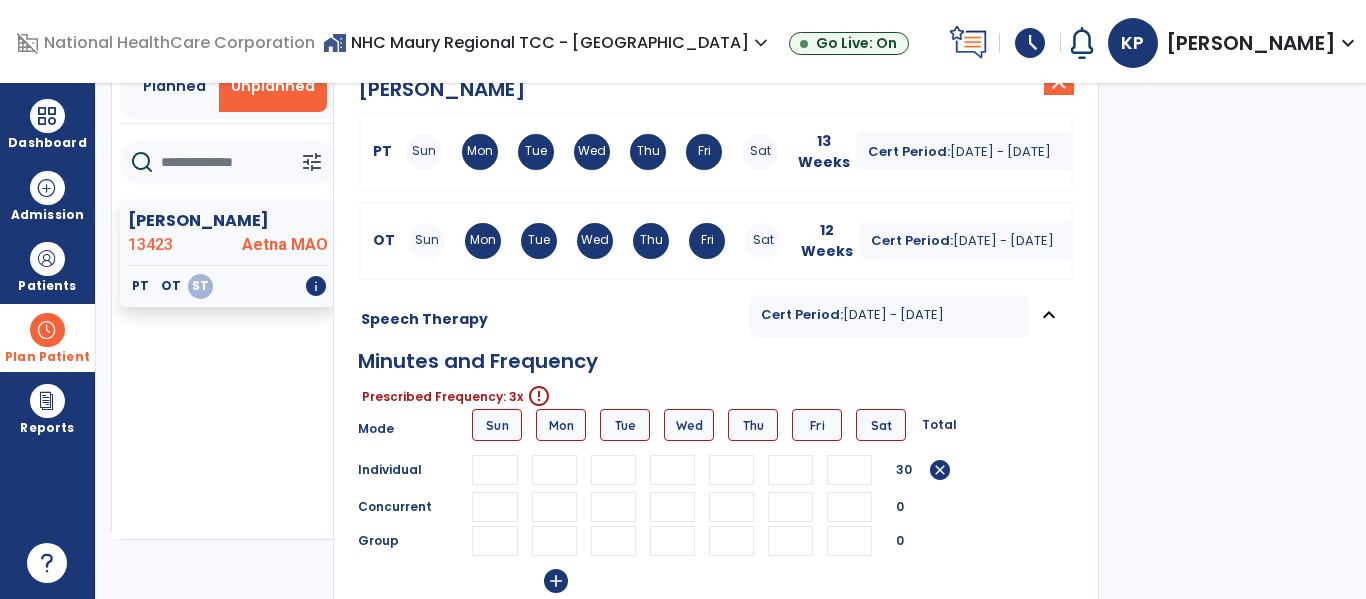 type on "**" 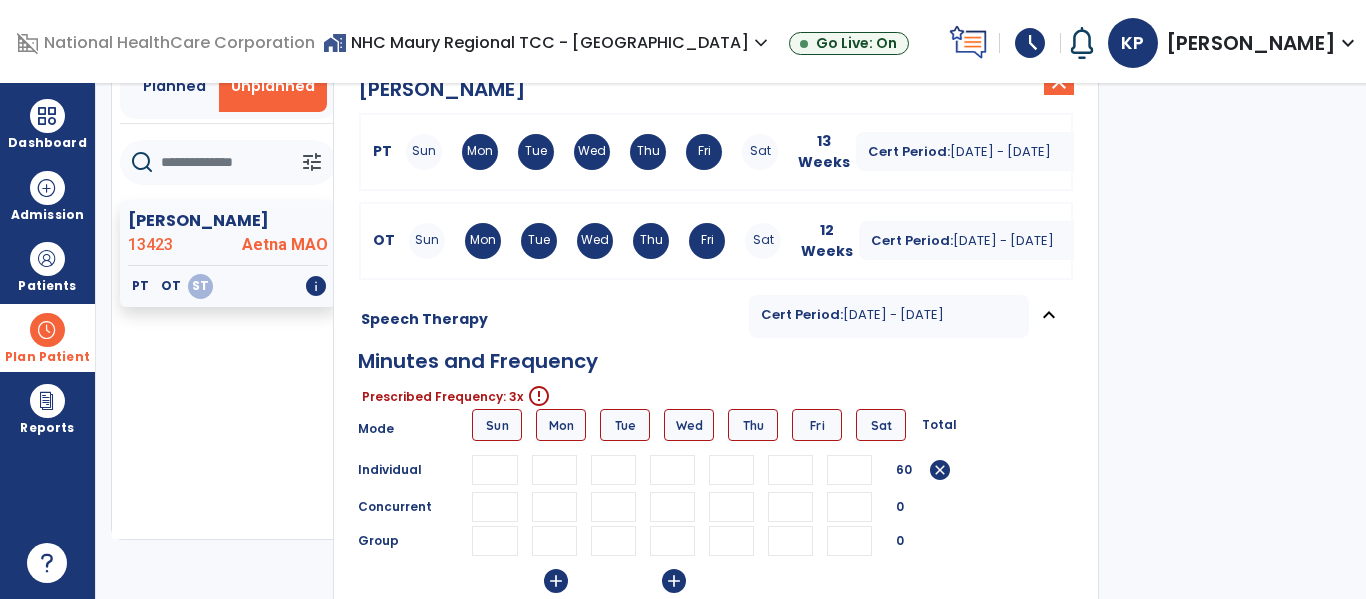 type on "**" 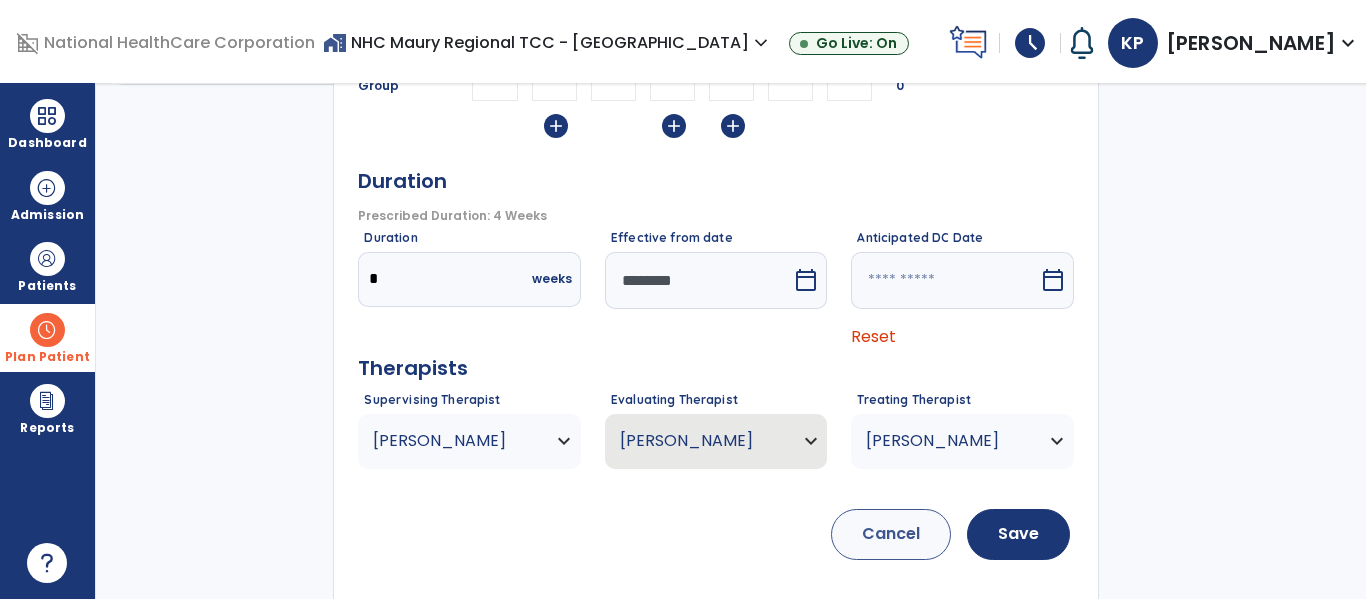 scroll, scrollTop: 580, scrollLeft: 0, axis: vertical 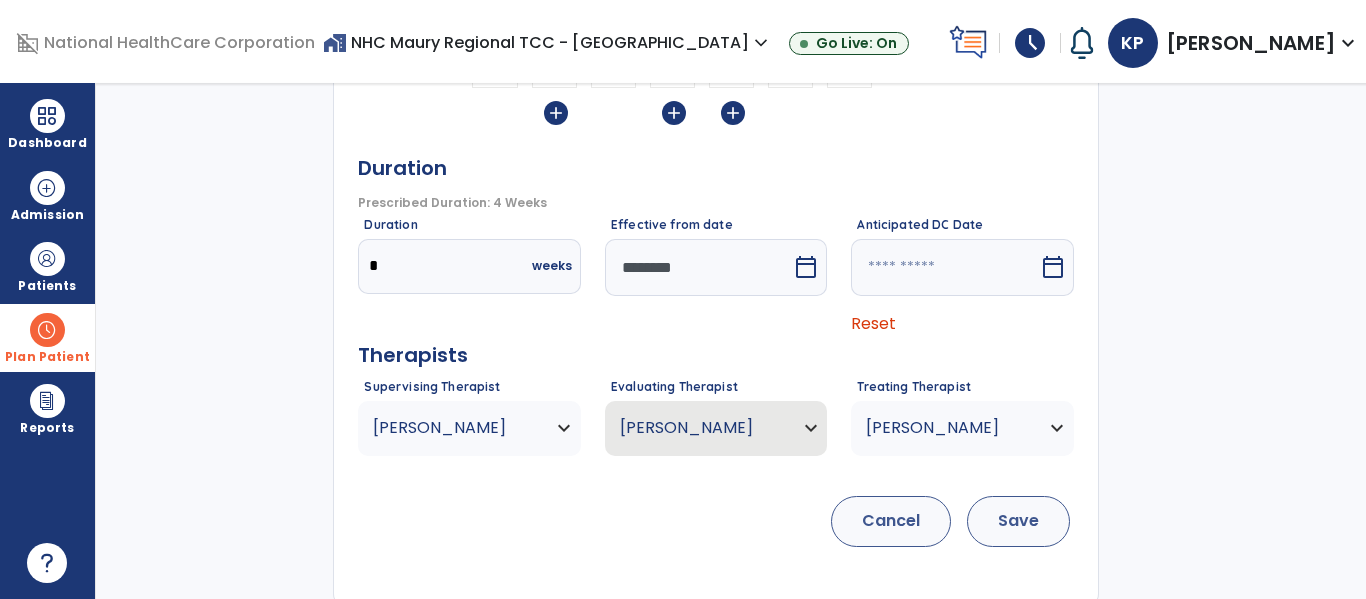 type on "**" 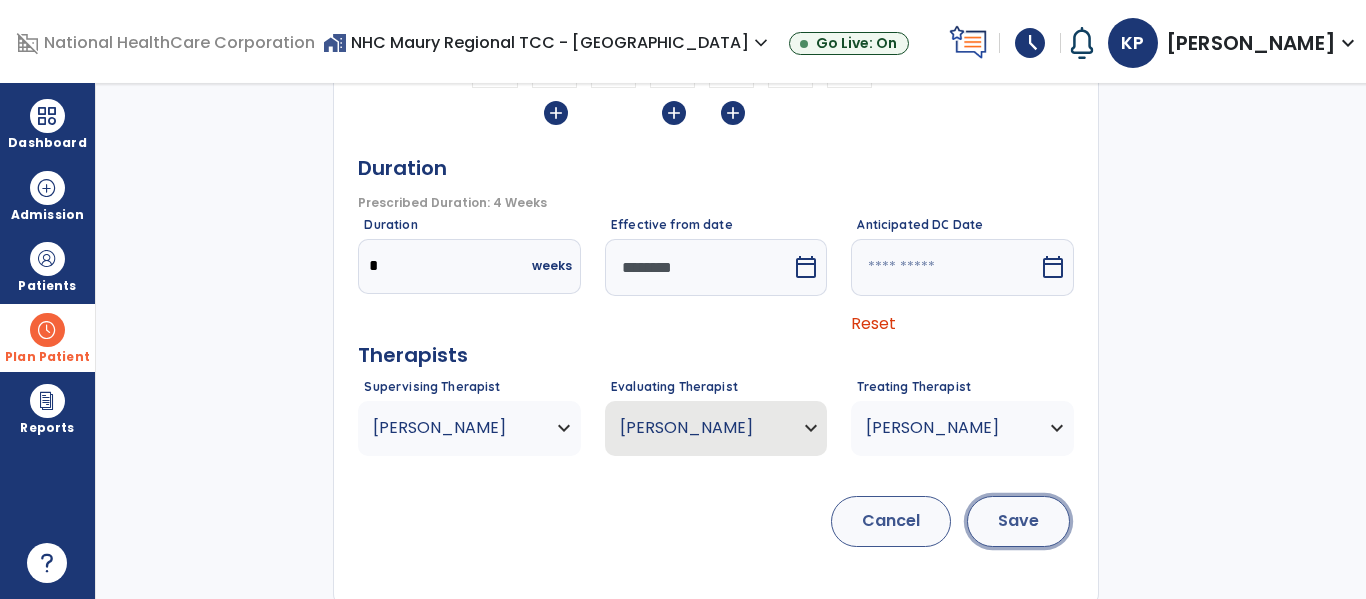 click on "Save" at bounding box center (1018, 521) 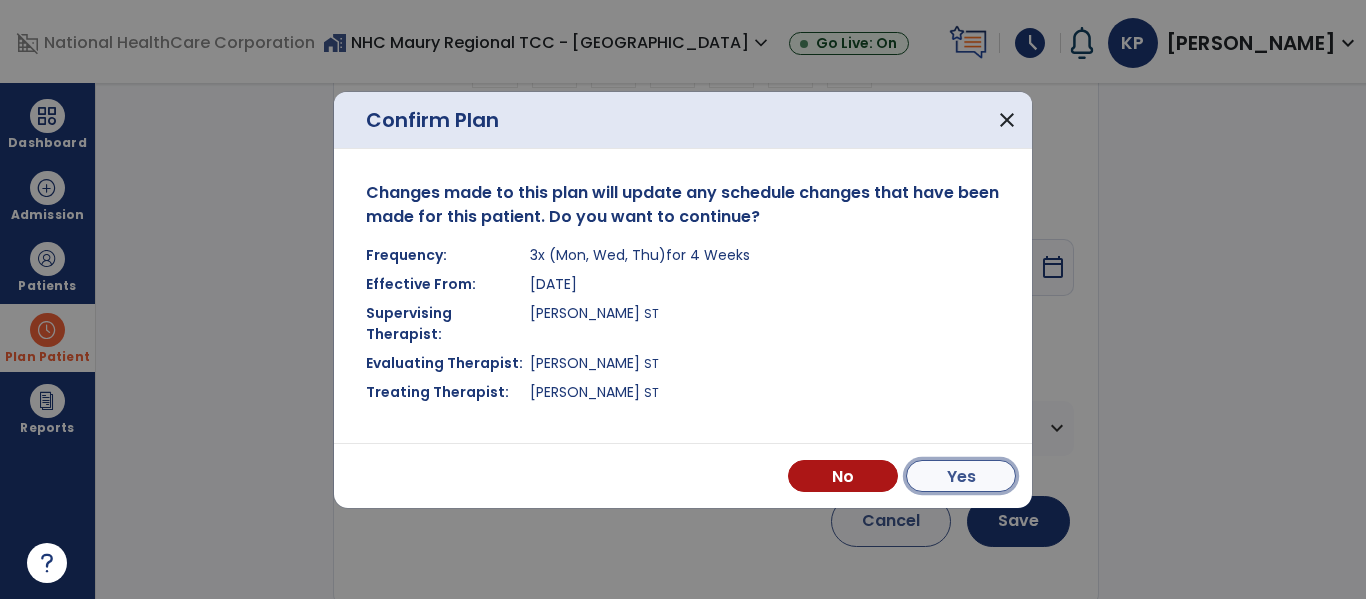 click on "Yes" at bounding box center [961, 476] 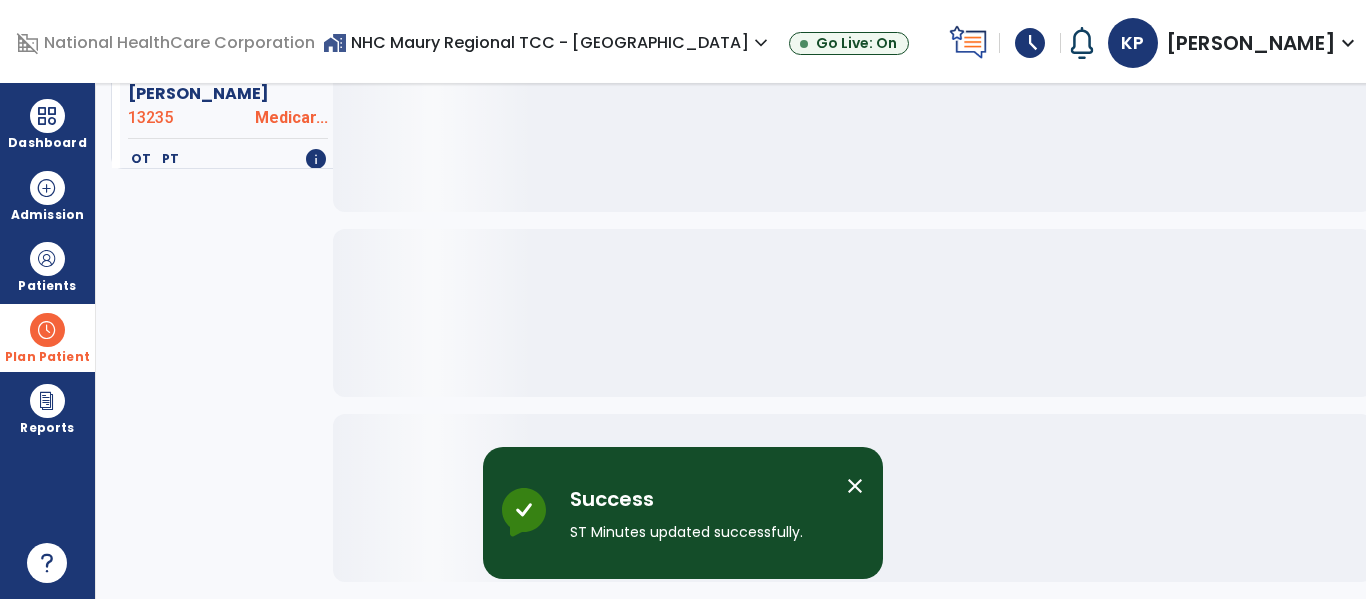 scroll, scrollTop: 478, scrollLeft: 0, axis: vertical 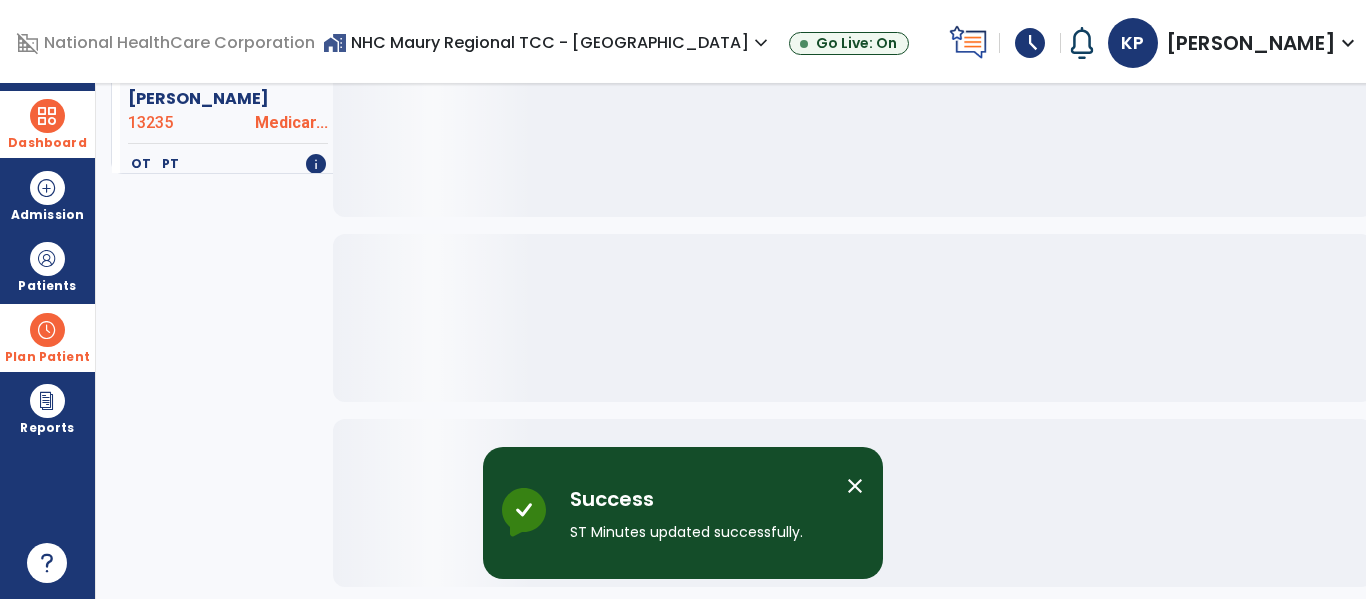 click at bounding box center [47, 116] 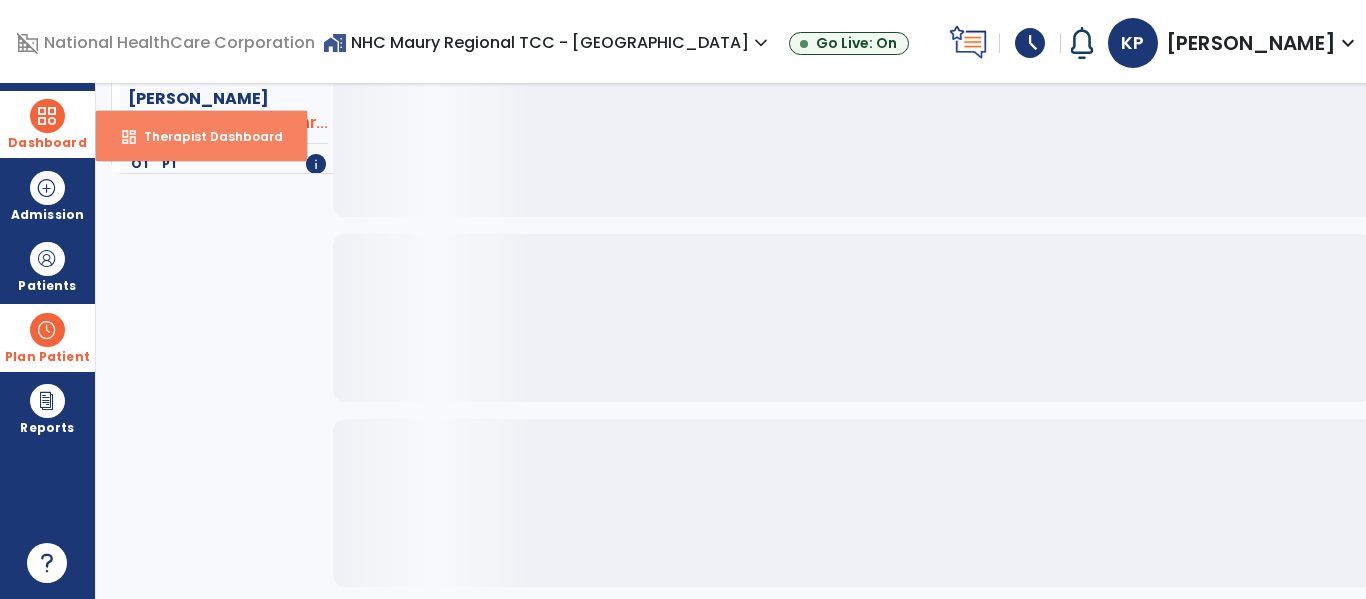 click on "dashboard  Therapist Dashboard" at bounding box center (201, 136) 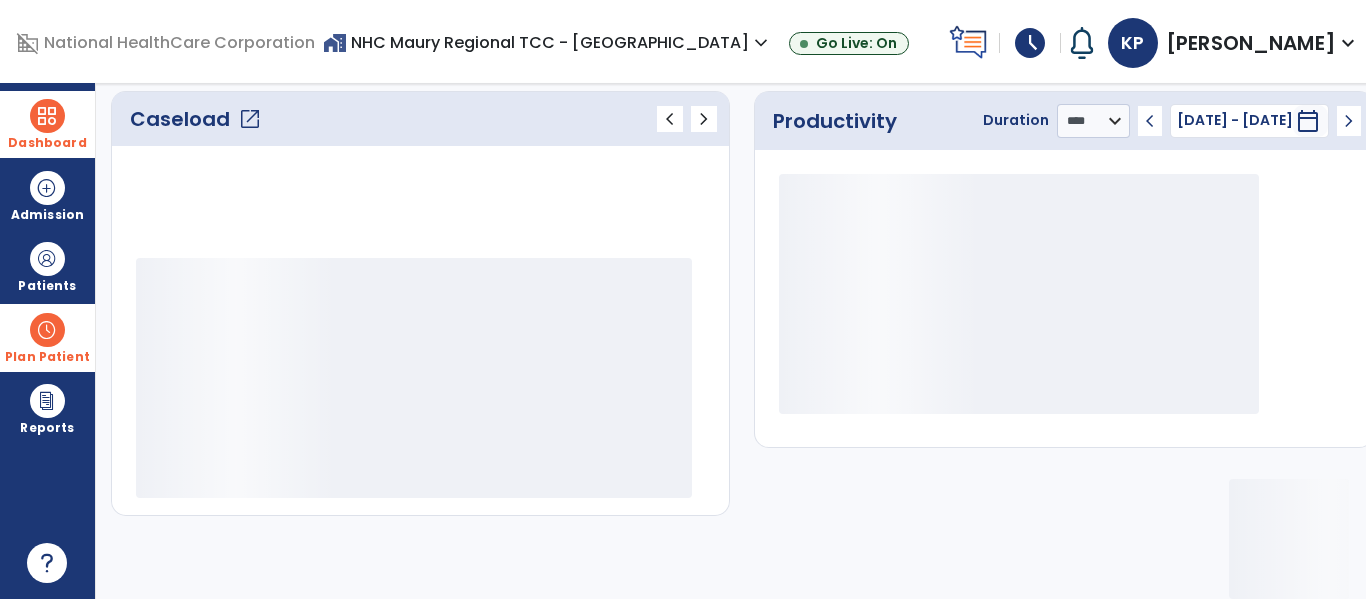 scroll, scrollTop: 277, scrollLeft: 0, axis: vertical 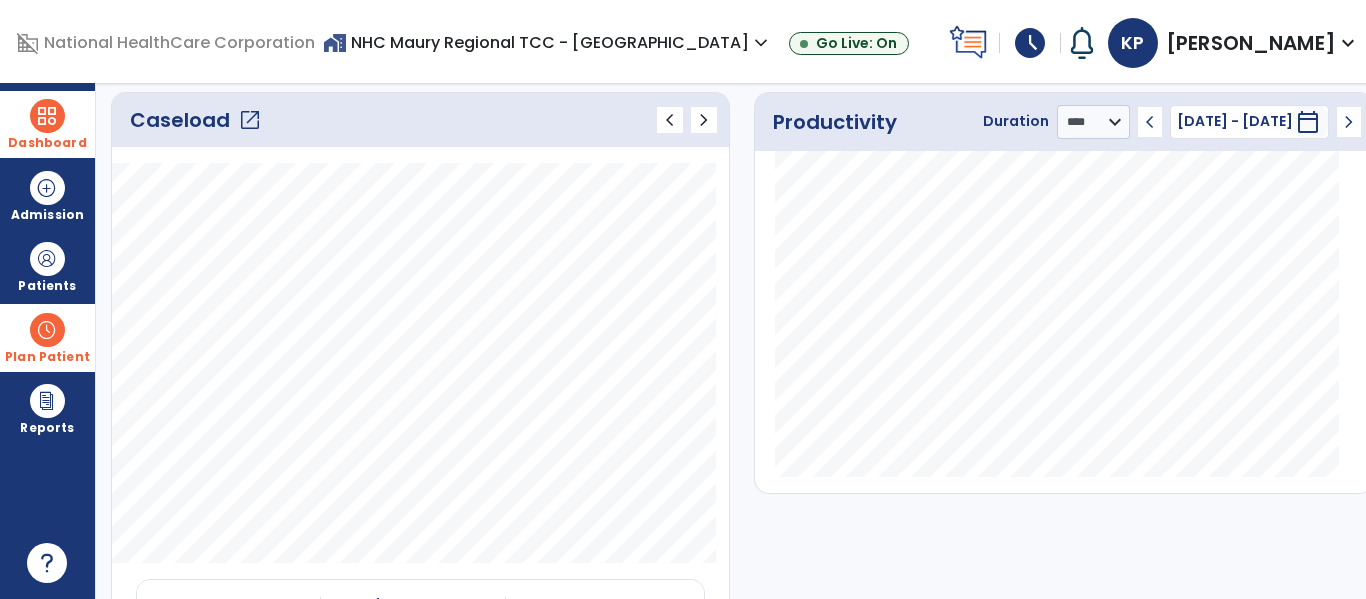 click on "open_in_new" 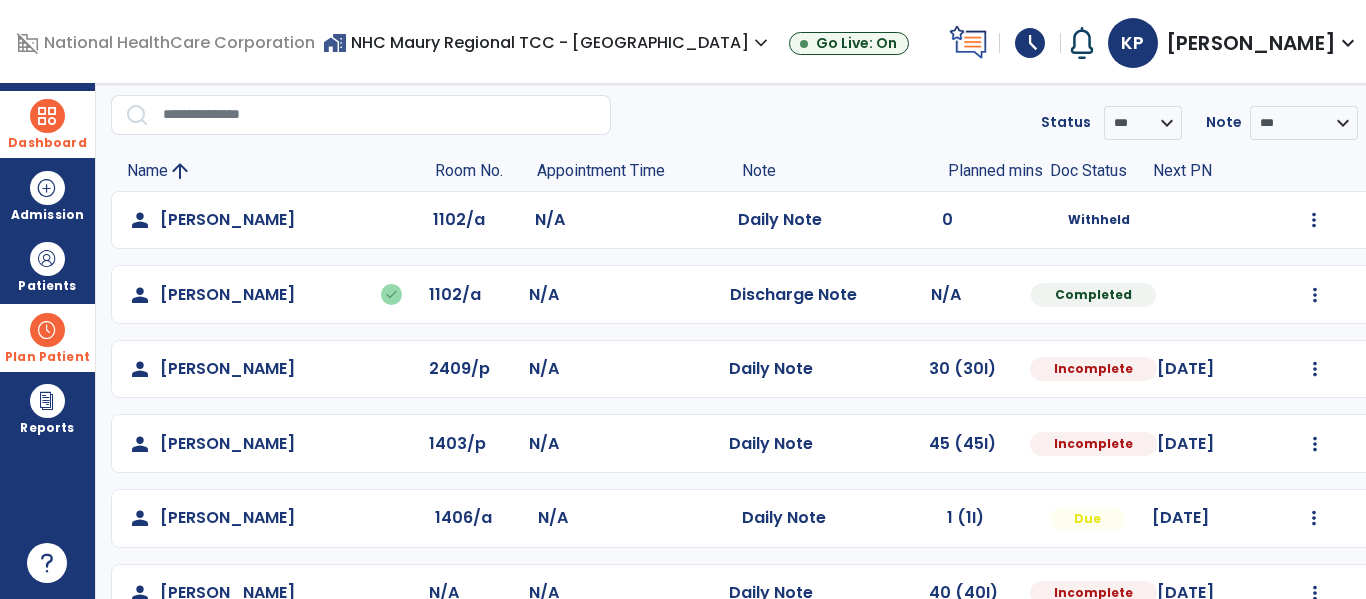 scroll, scrollTop: 0, scrollLeft: 0, axis: both 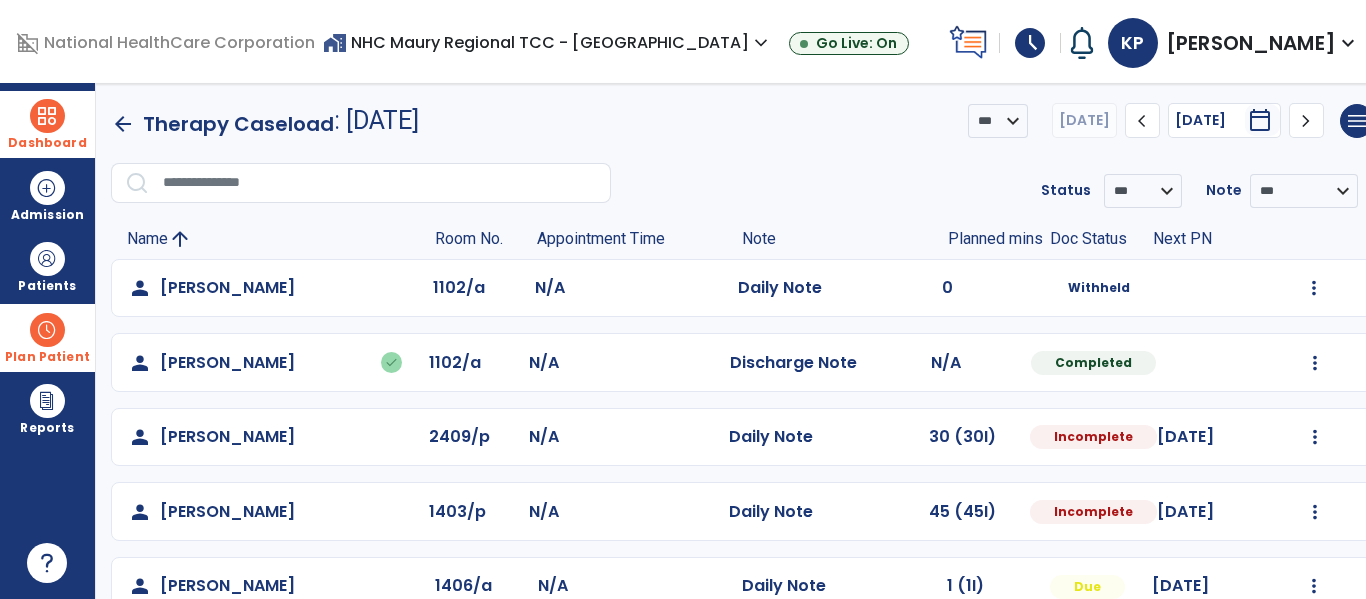 click on "*** ****  [DATE]  chevron_left [DATE]  ********  calendar_today  chevron_right" 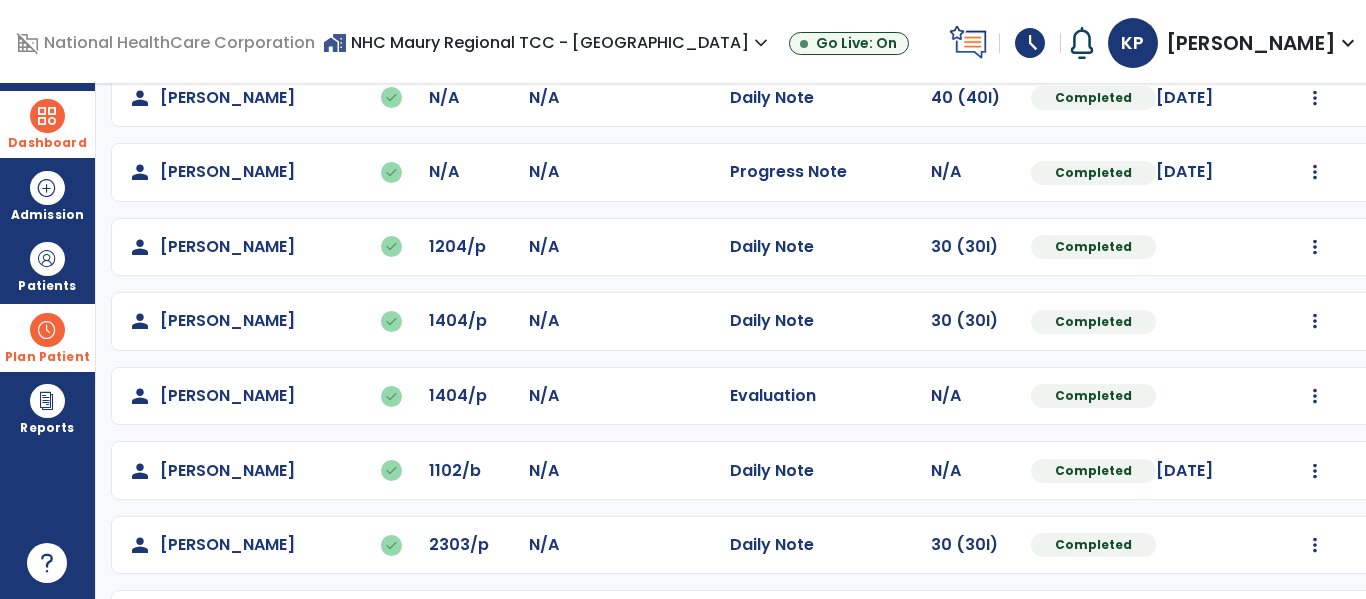 scroll, scrollTop: 563, scrollLeft: 0, axis: vertical 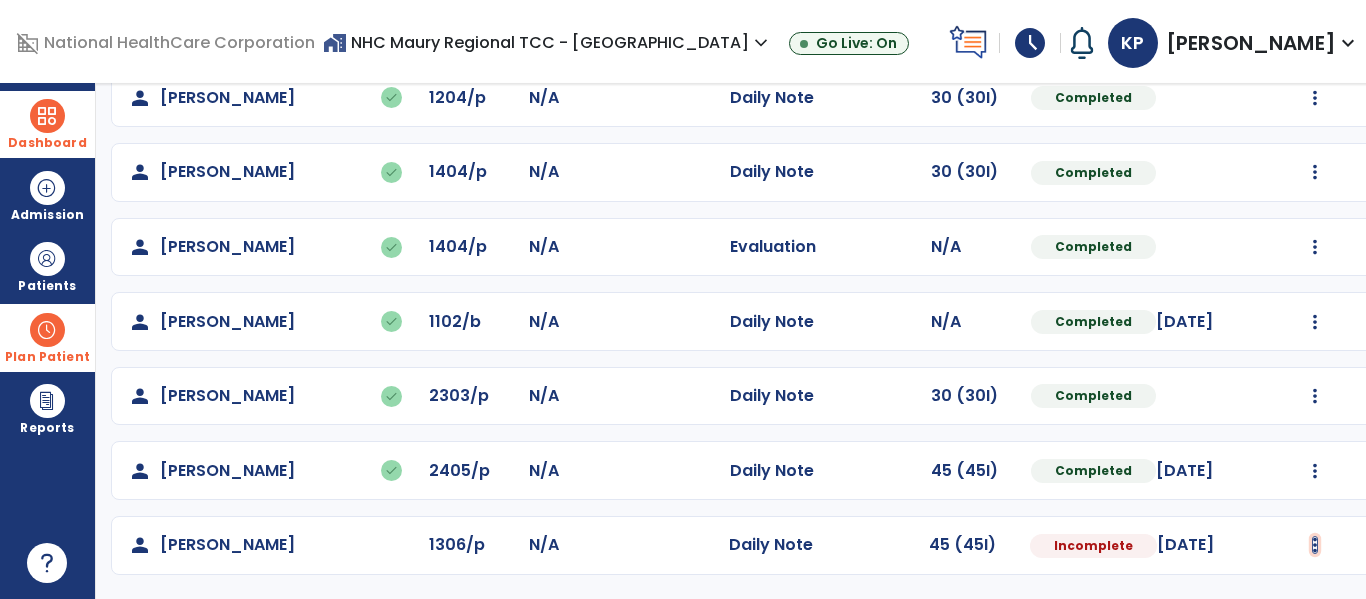 click at bounding box center (1315, -275) 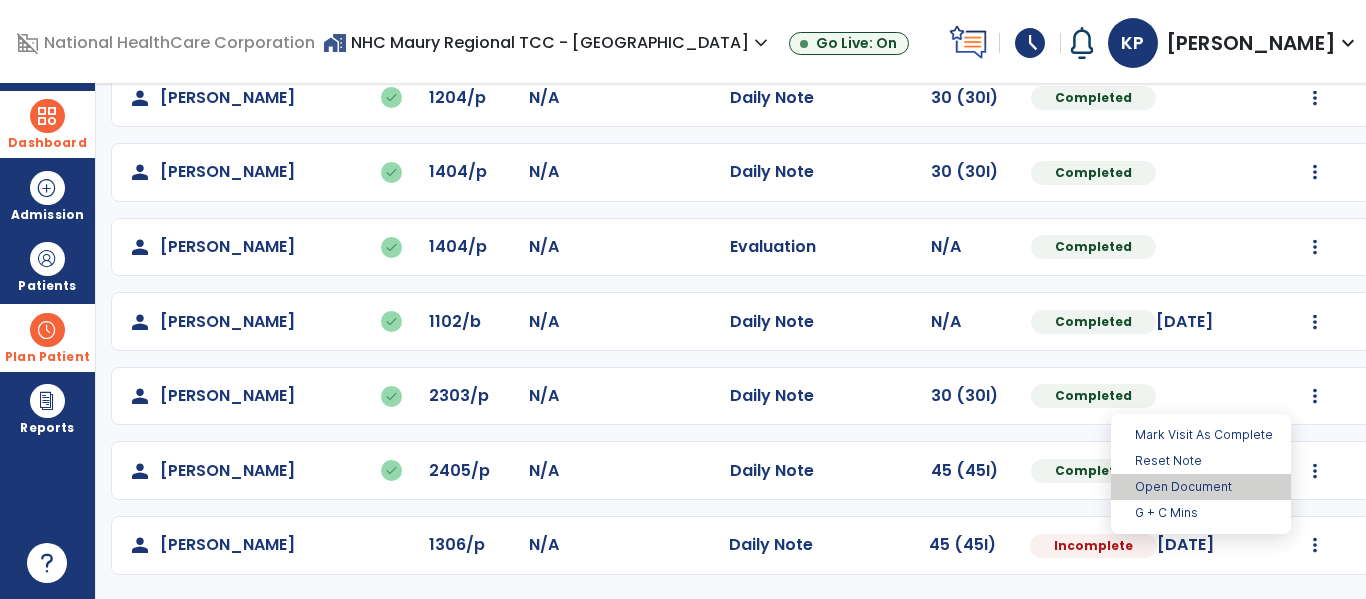 click on "Open Document" at bounding box center [1201, 487] 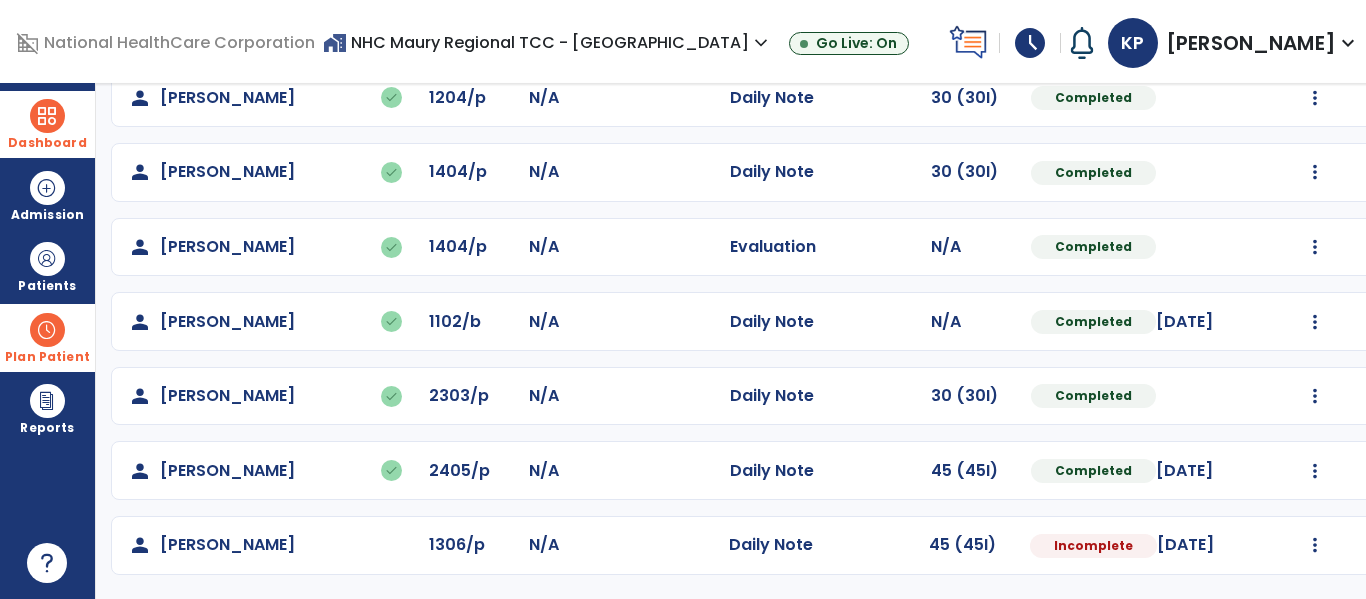 select on "*" 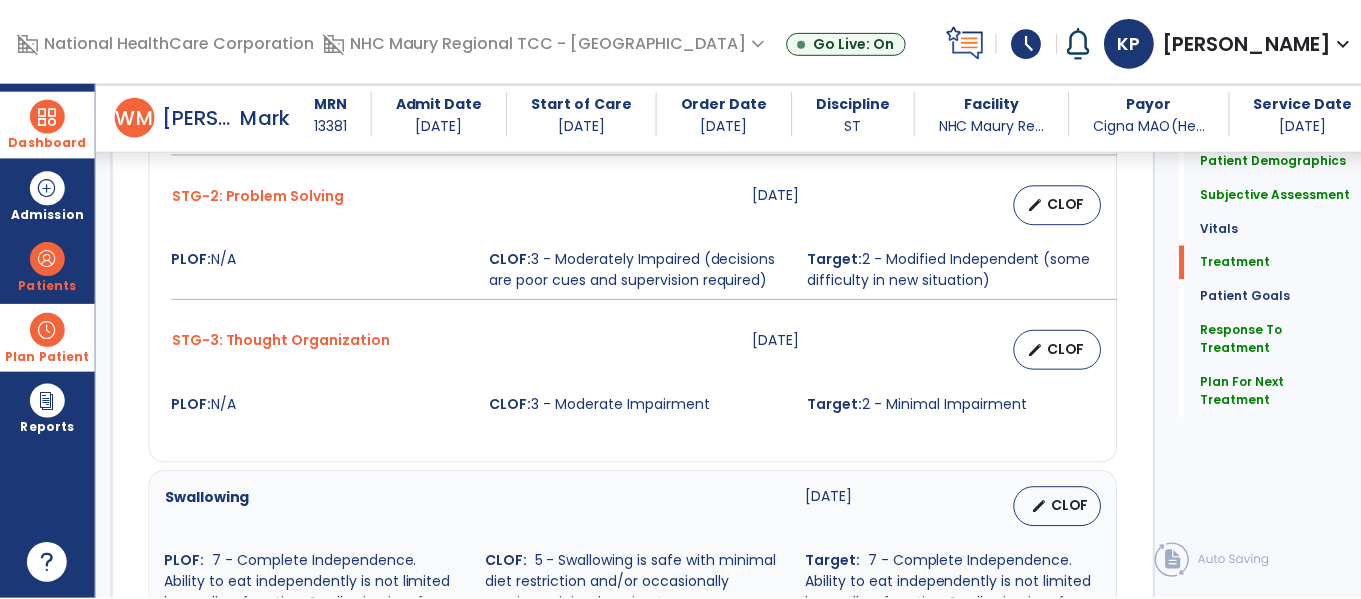 scroll, scrollTop: 3273, scrollLeft: 0, axis: vertical 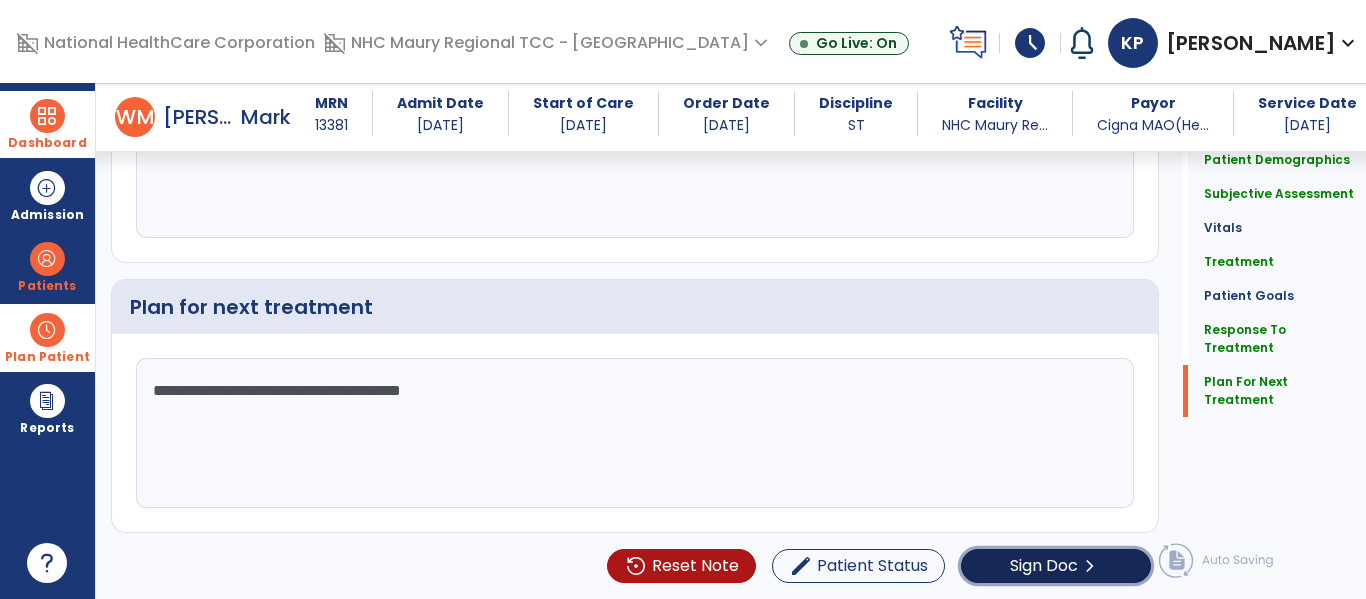 click on "Sign Doc" 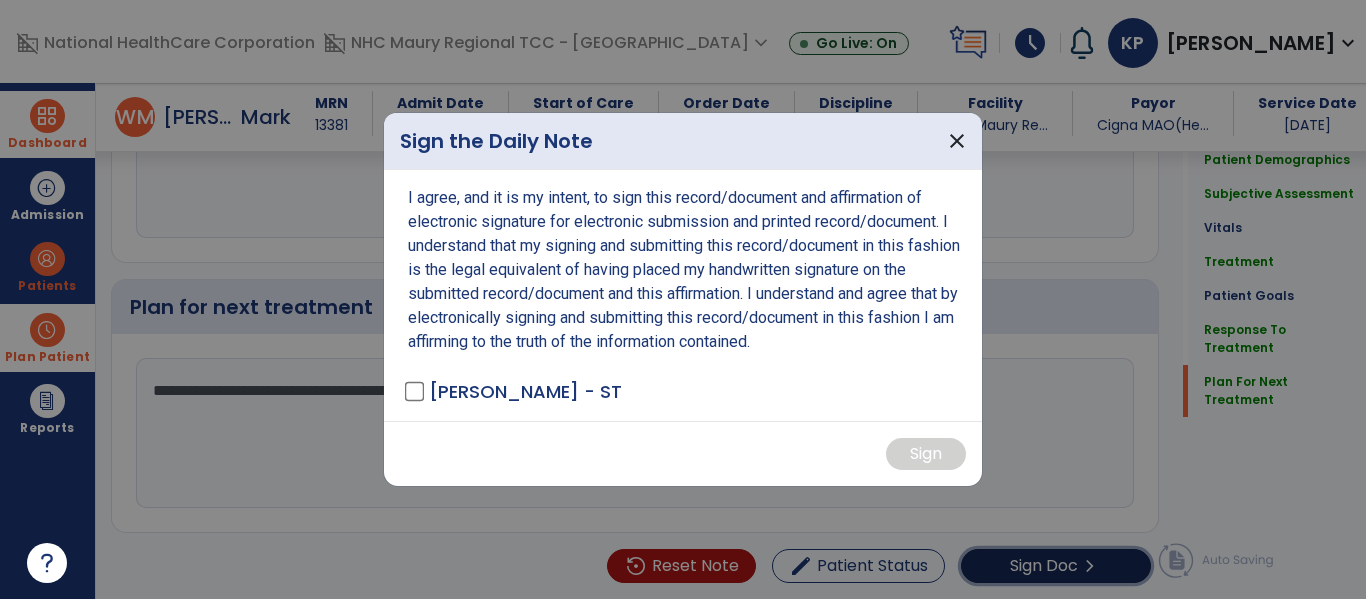 scroll, scrollTop: 3273, scrollLeft: 0, axis: vertical 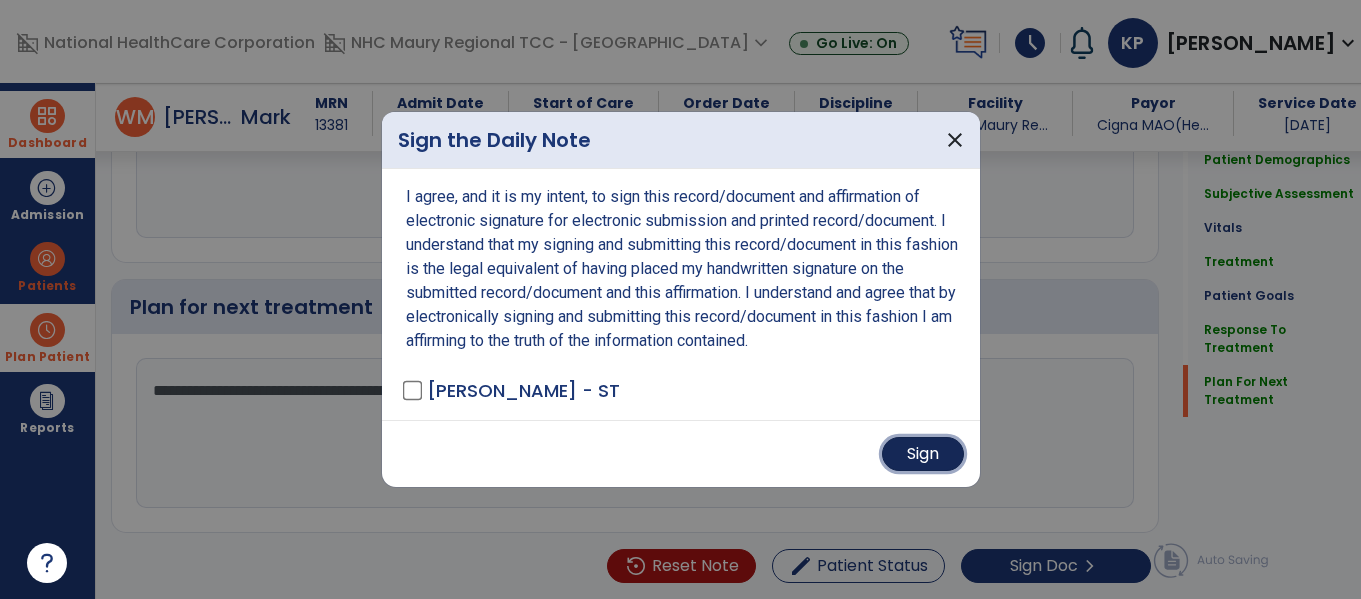 click on "Sign" at bounding box center (923, 454) 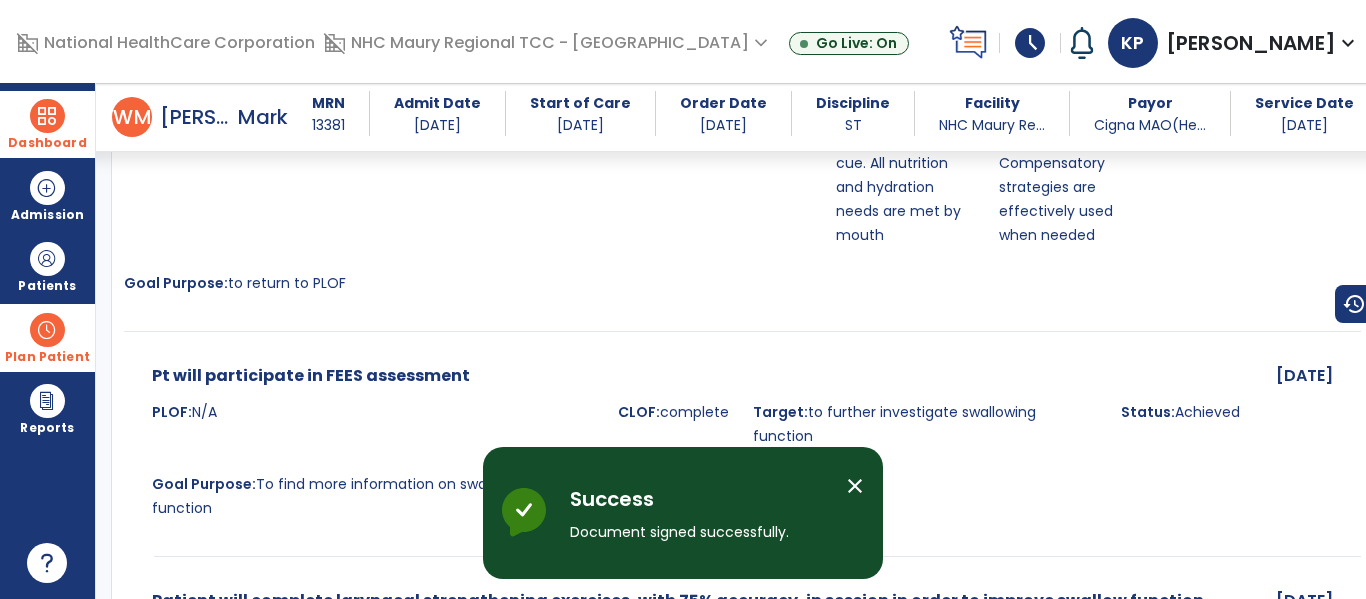 scroll, scrollTop: 5595, scrollLeft: 0, axis: vertical 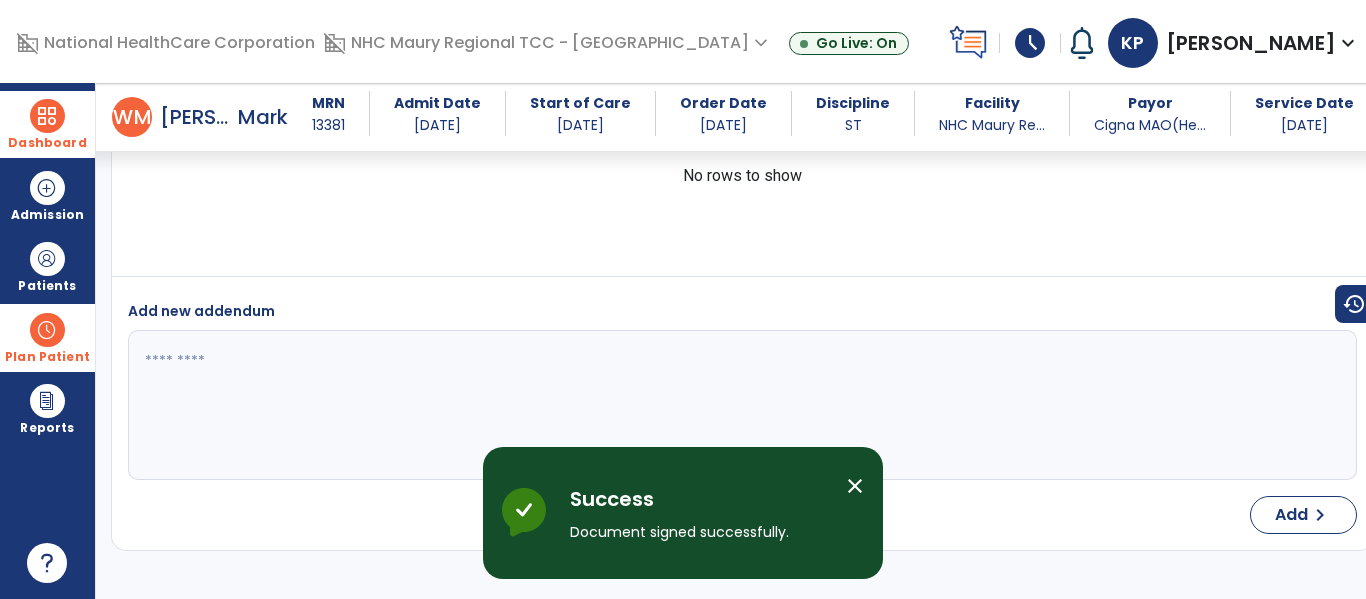 click at bounding box center [47, 116] 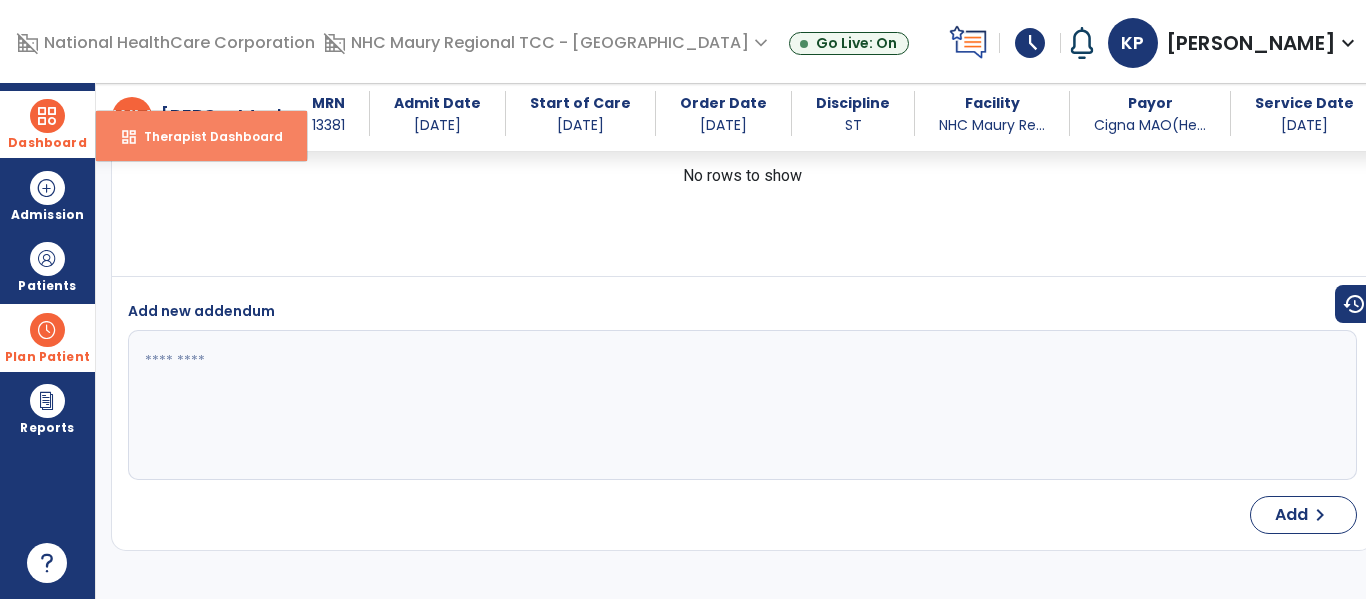 click on "dashboard  Therapist Dashboard" at bounding box center (201, 136) 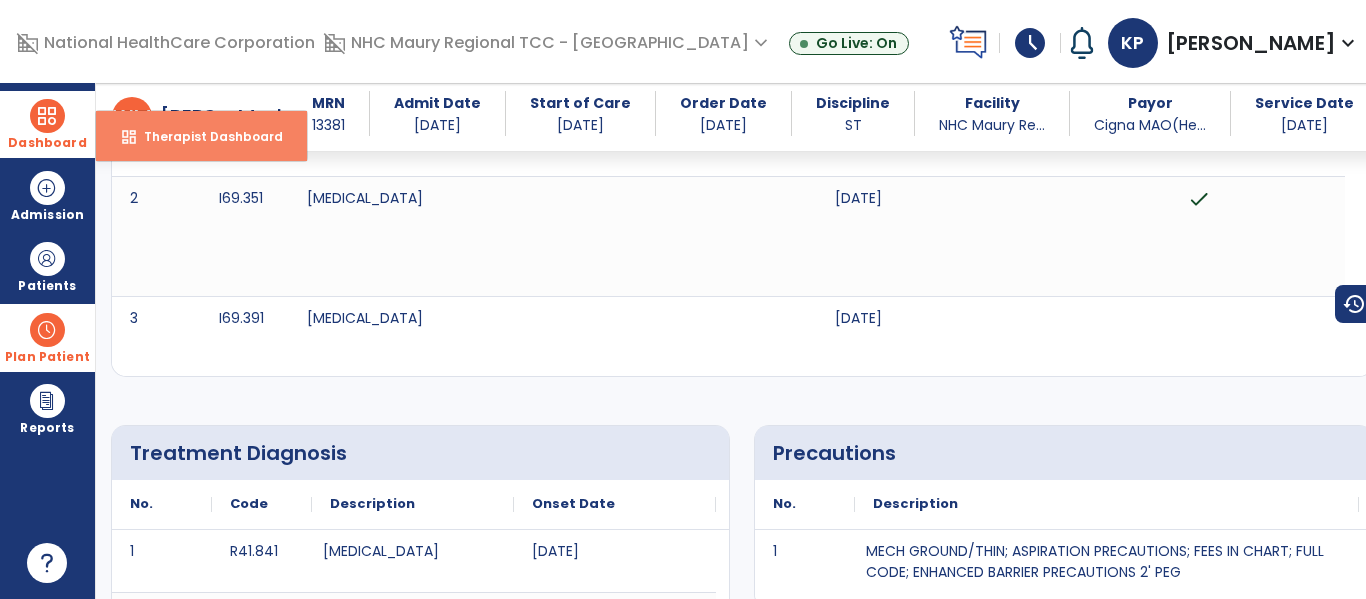 select on "****" 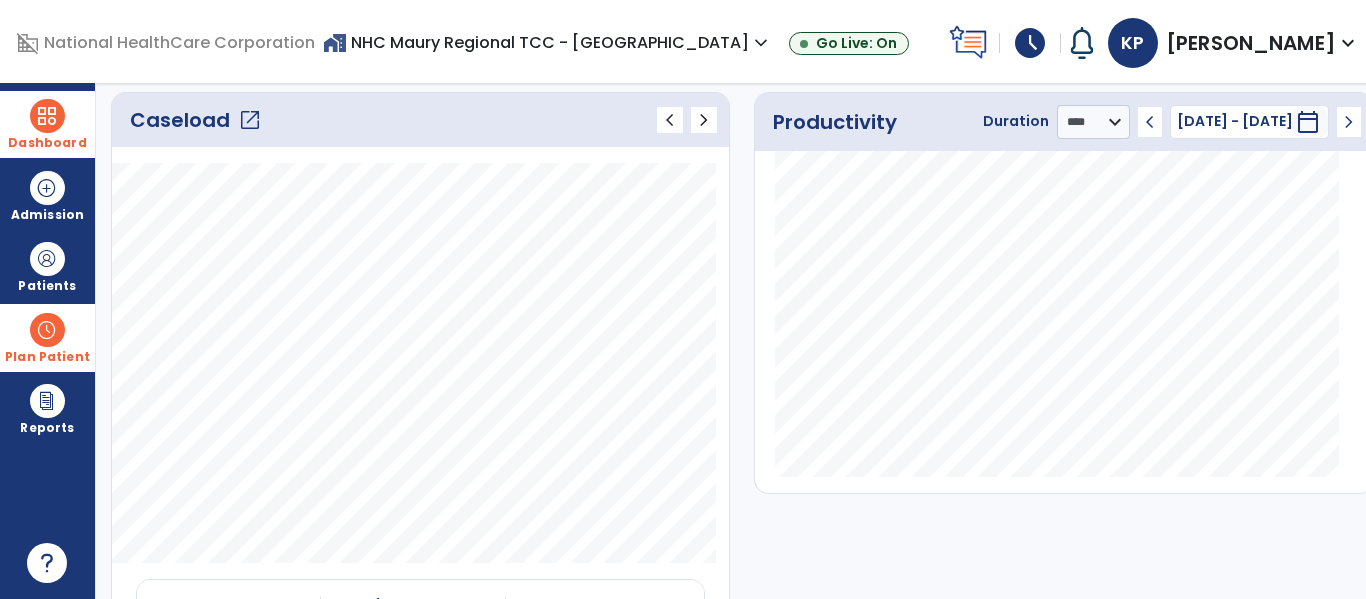 click on "open_in_new" 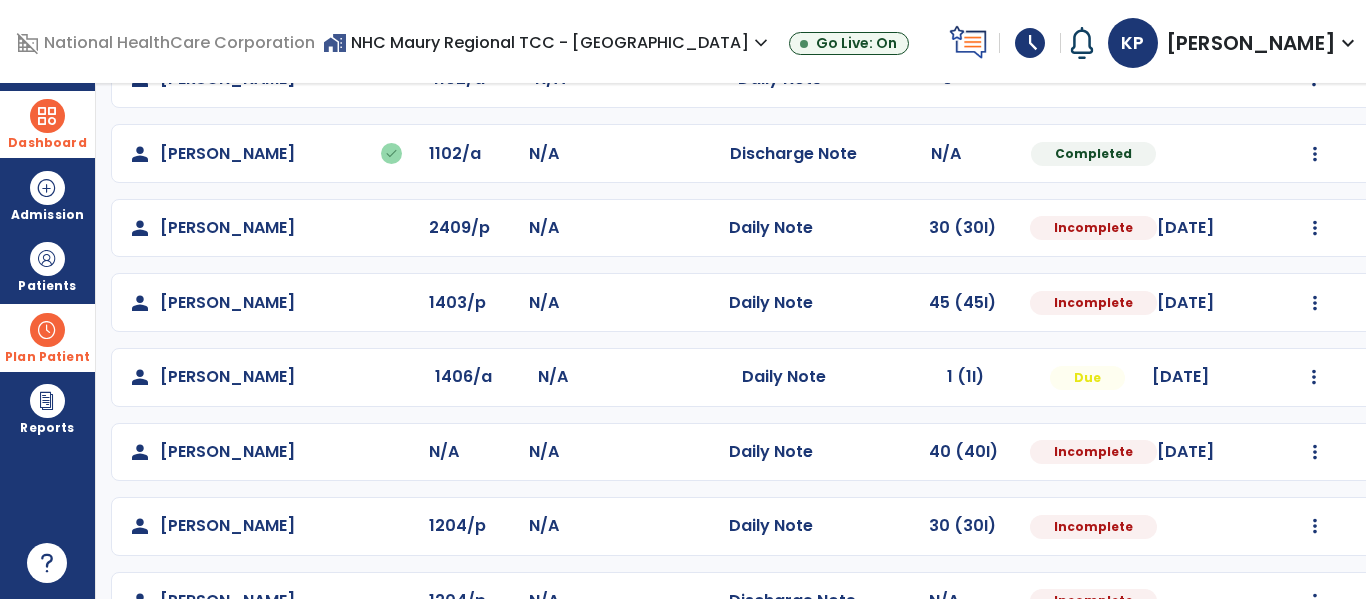 scroll, scrollTop: 232, scrollLeft: 0, axis: vertical 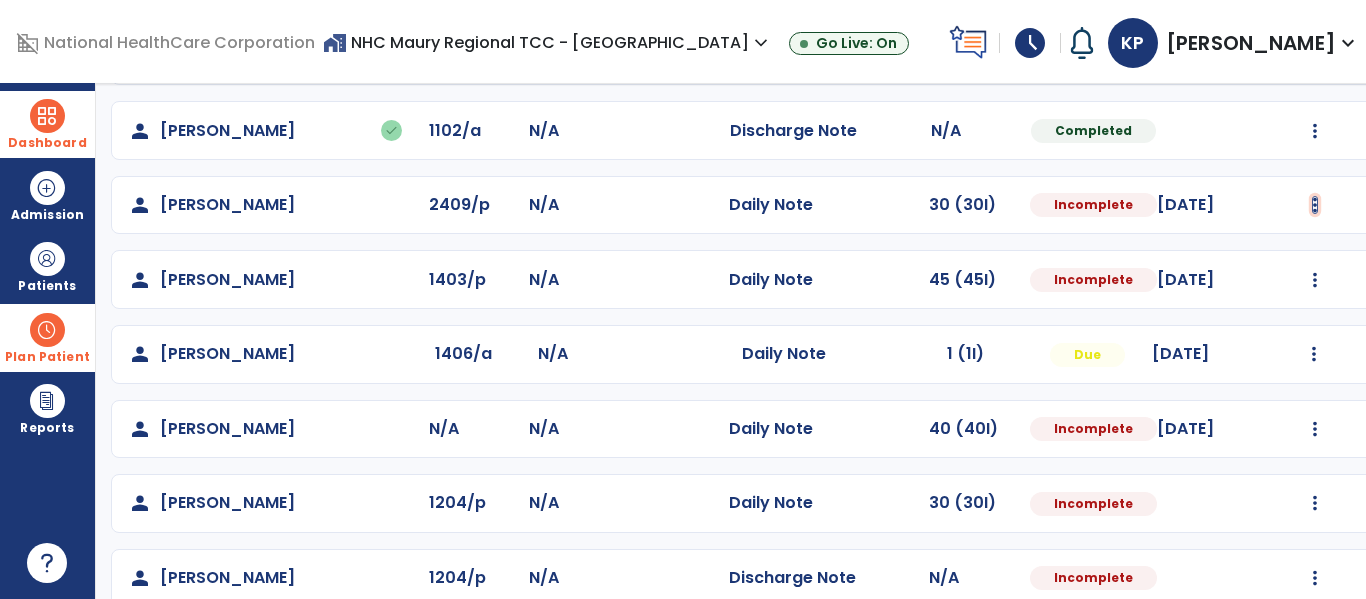 click at bounding box center (1314, 56) 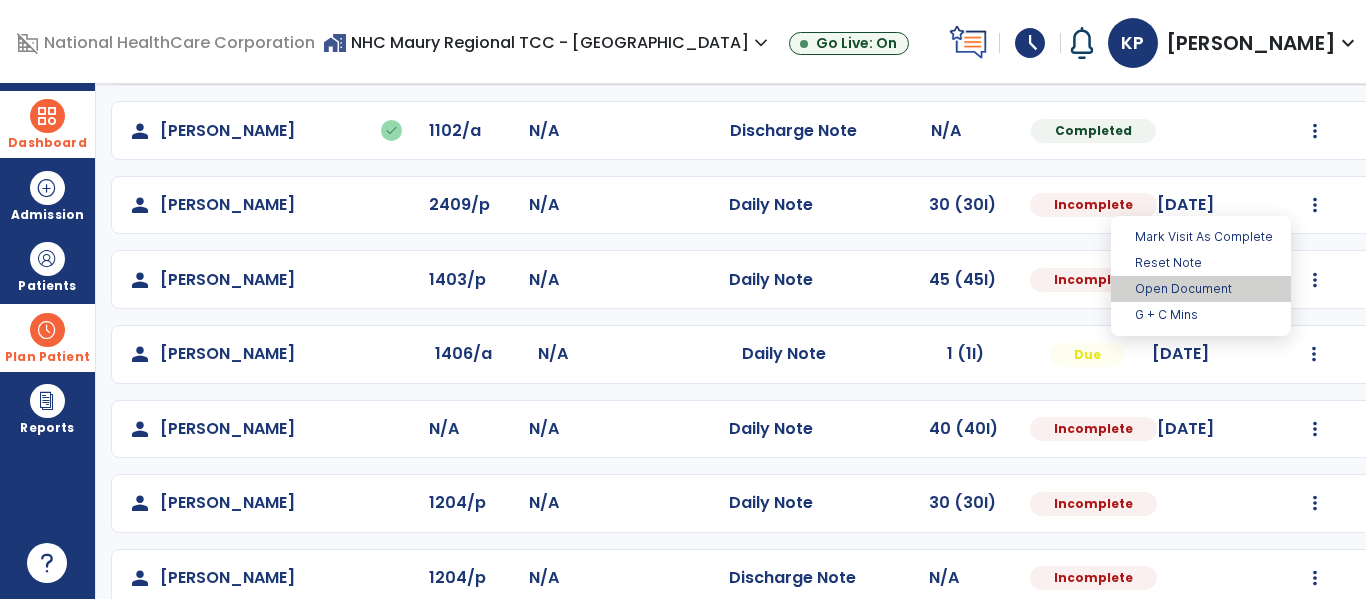 click on "Open Document" at bounding box center (1201, 289) 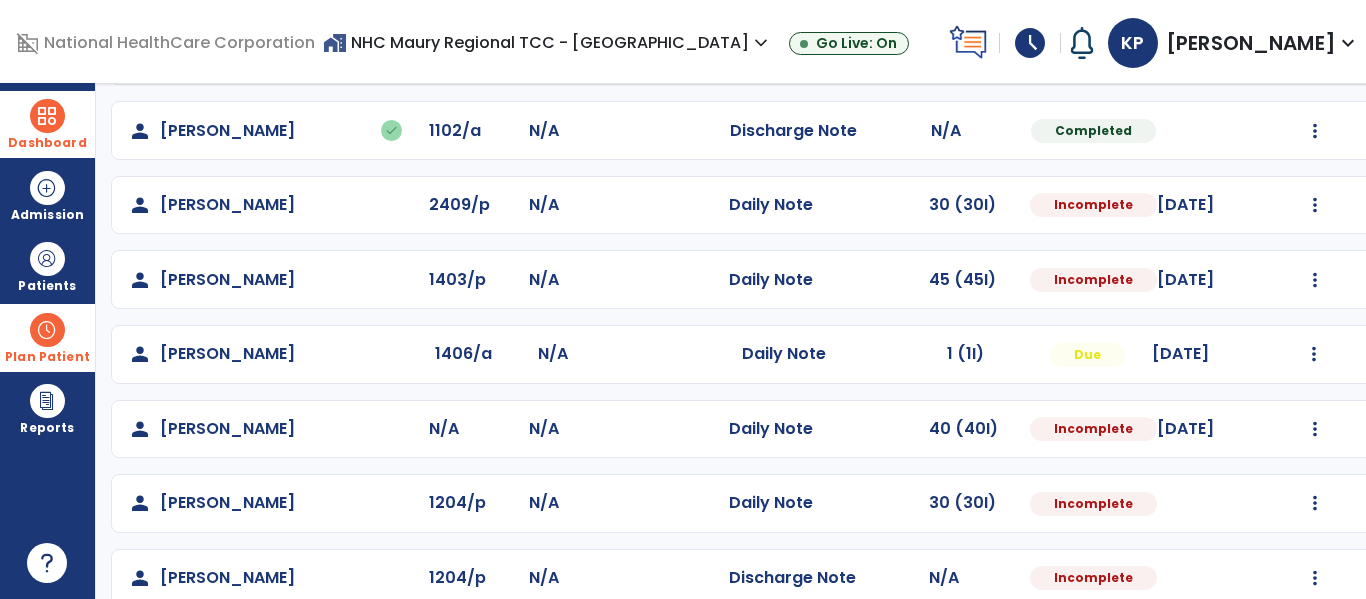 select on "*" 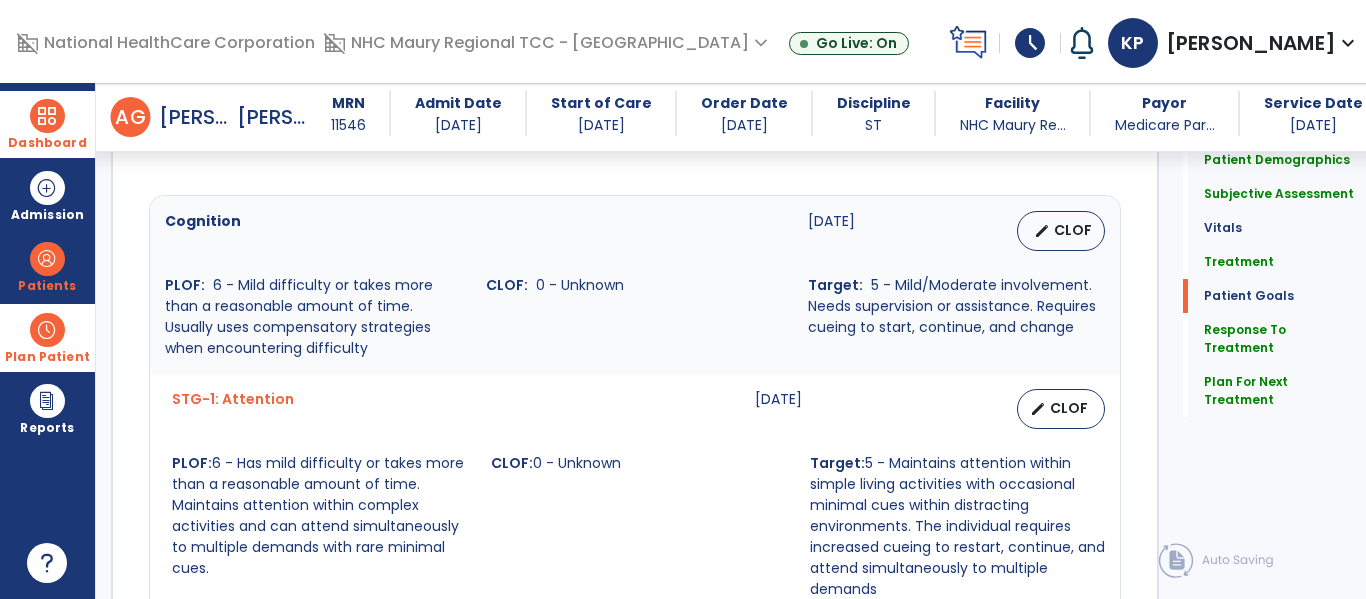 scroll, scrollTop: 1453, scrollLeft: 0, axis: vertical 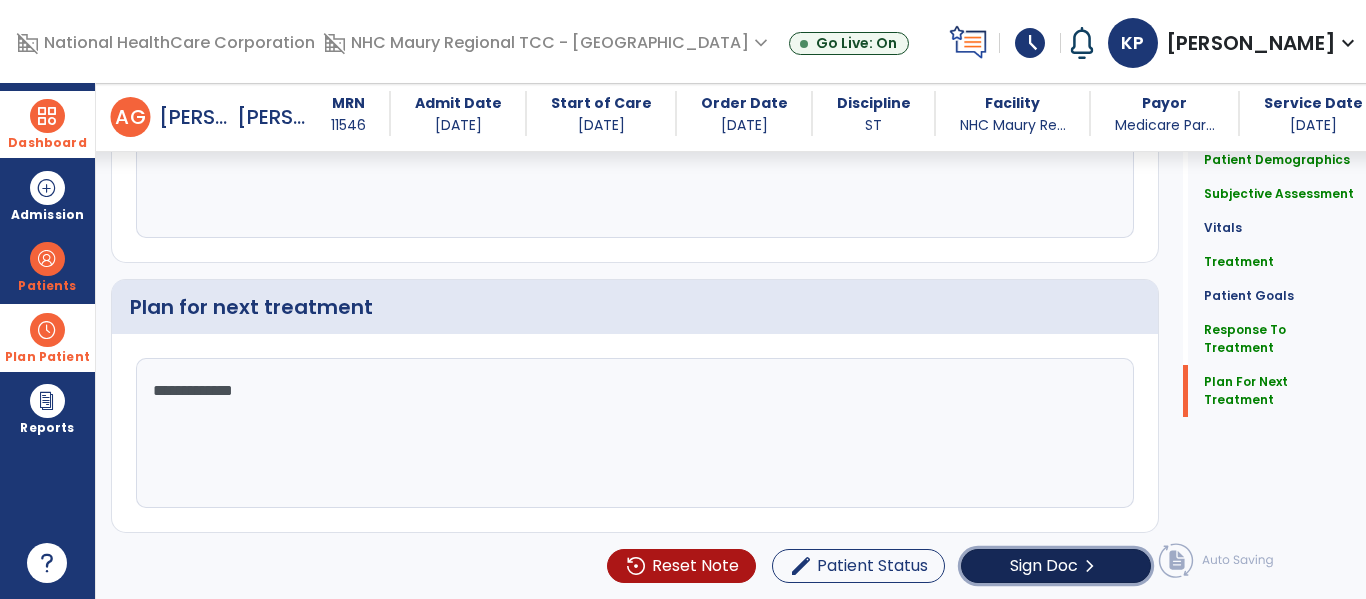 click on "Sign Doc" 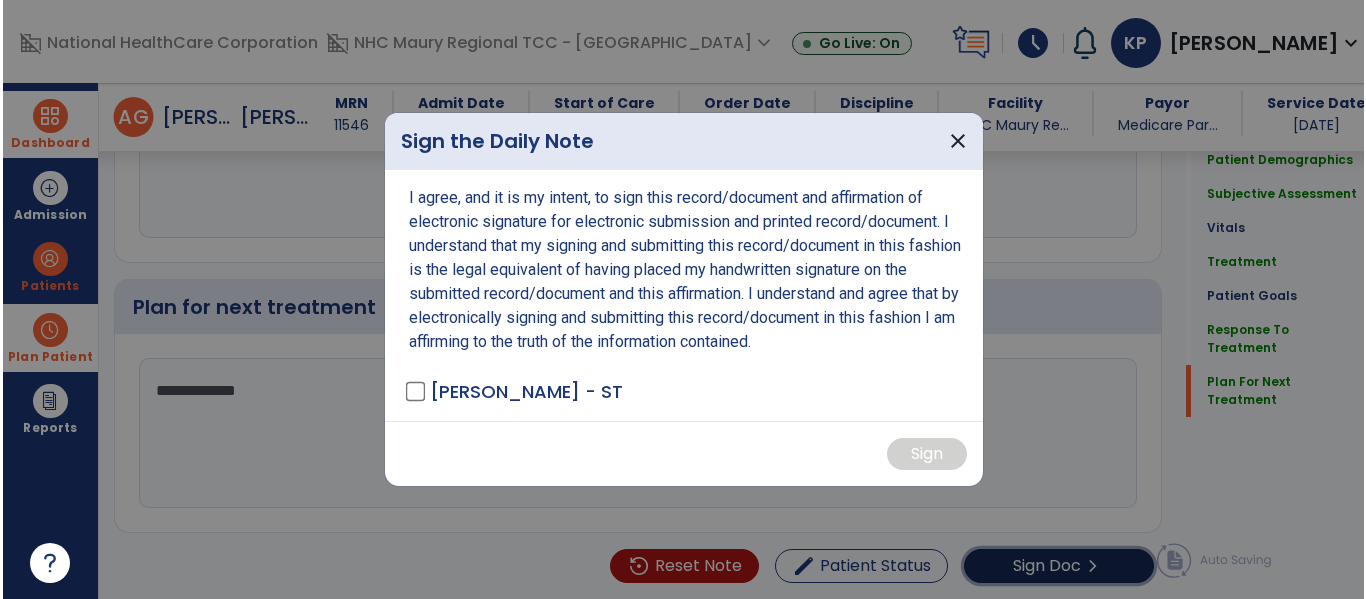 scroll, scrollTop: 2534, scrollLeft: 0, axis: vertical 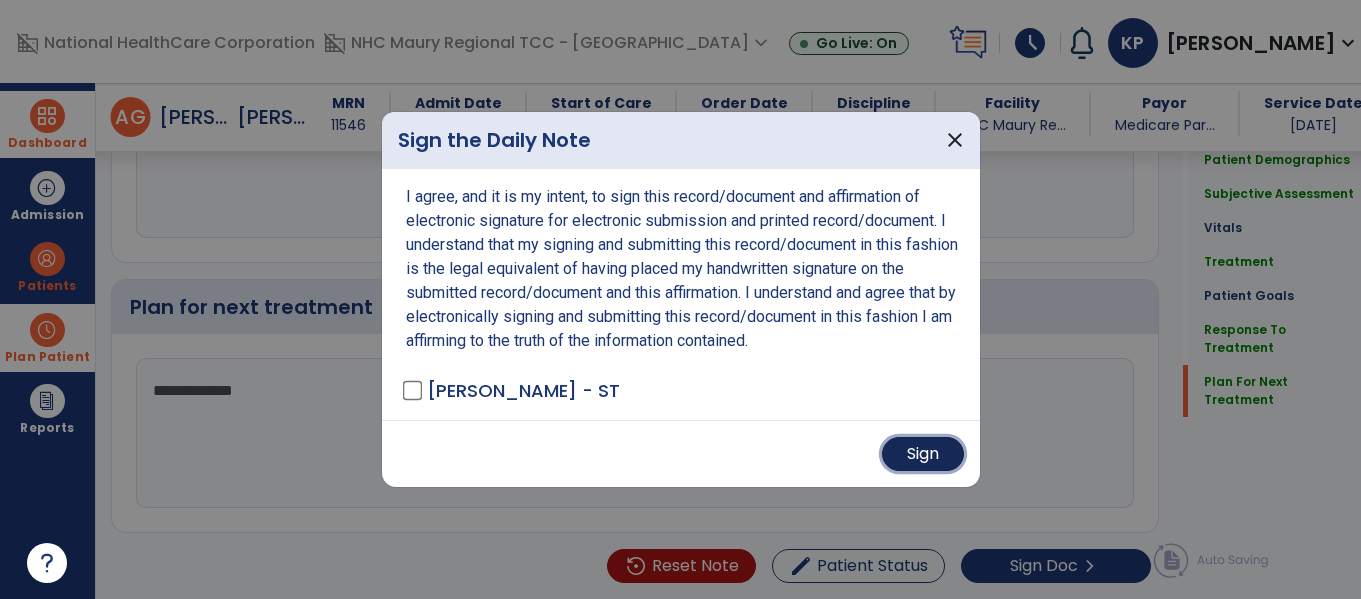 click on "Sign" at bounding box center (923, 454) 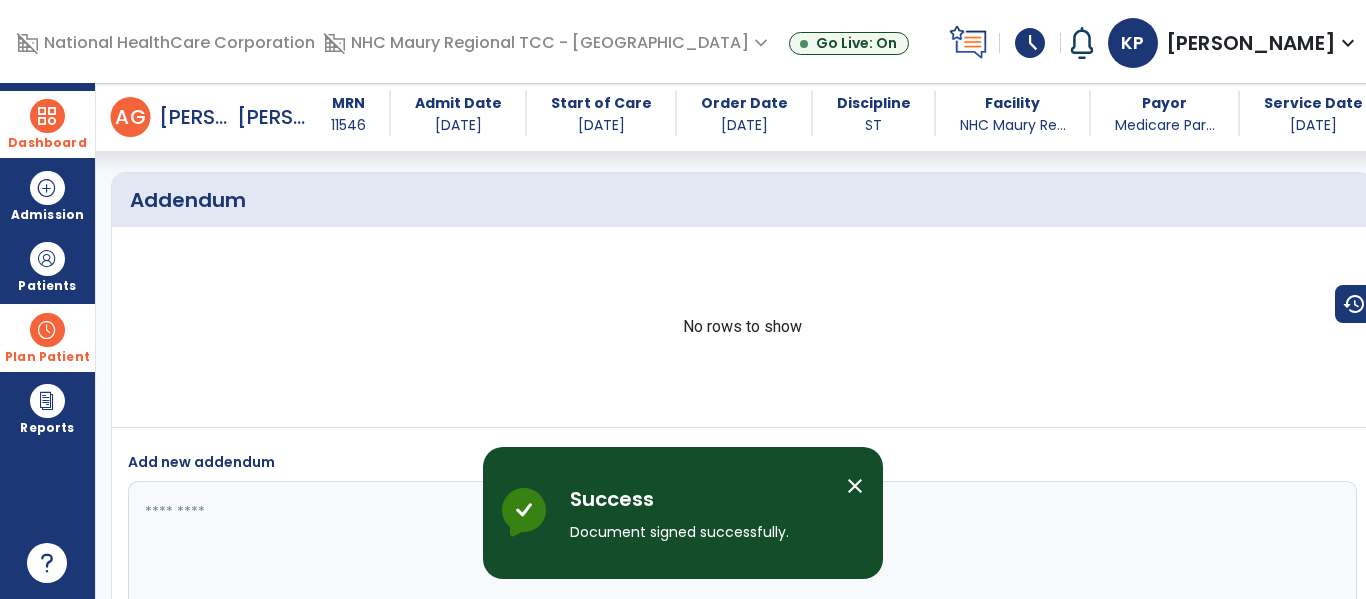 scroll, scrollTop: 3653, scrollLeft: 0, axis: vertical 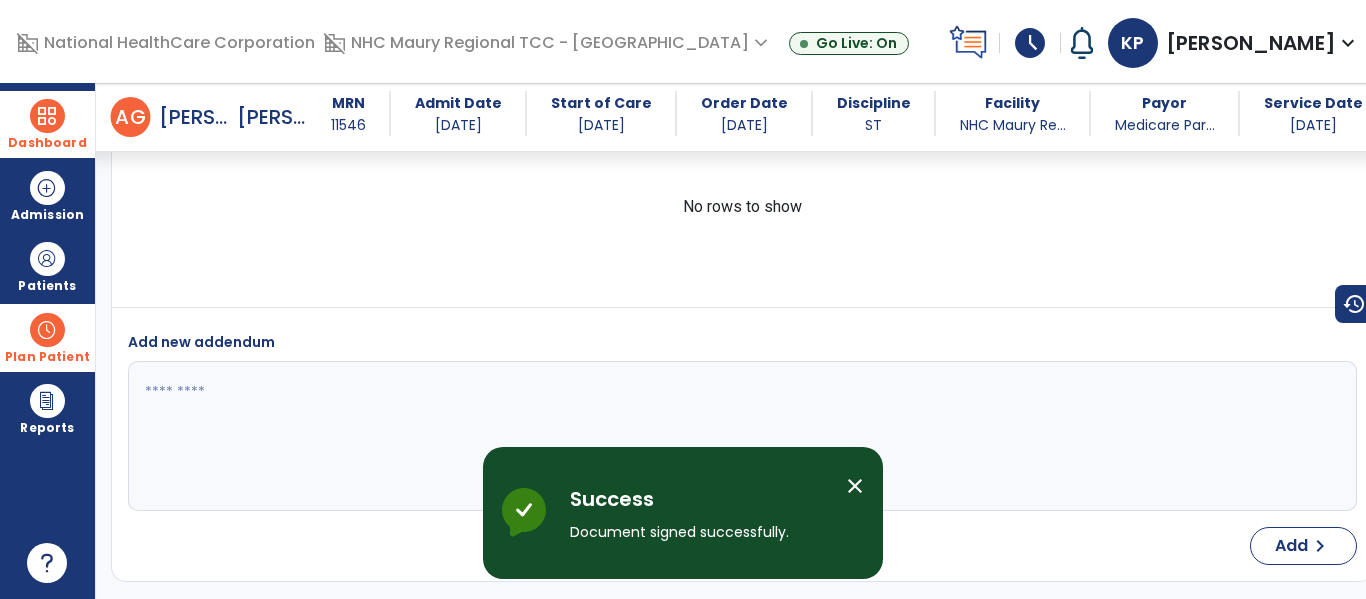 click on "Dashboard" at bounding box center [47, 124] 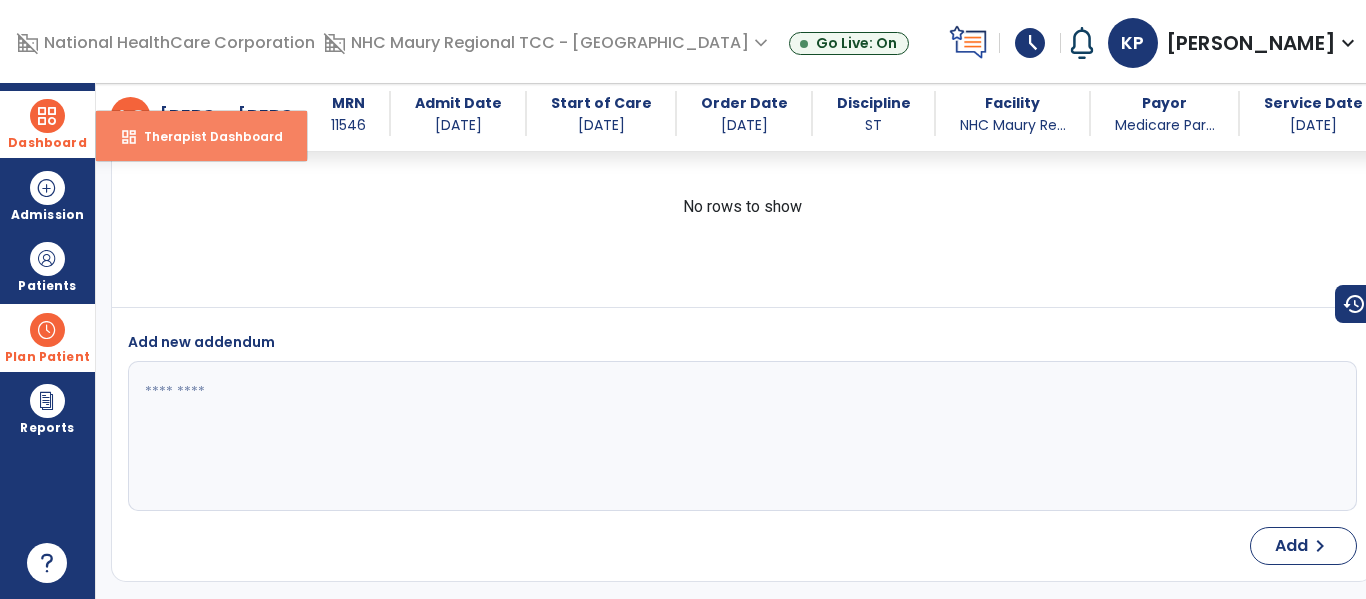 click on "Therapist Dashboard" at bounding box center (205, 136) 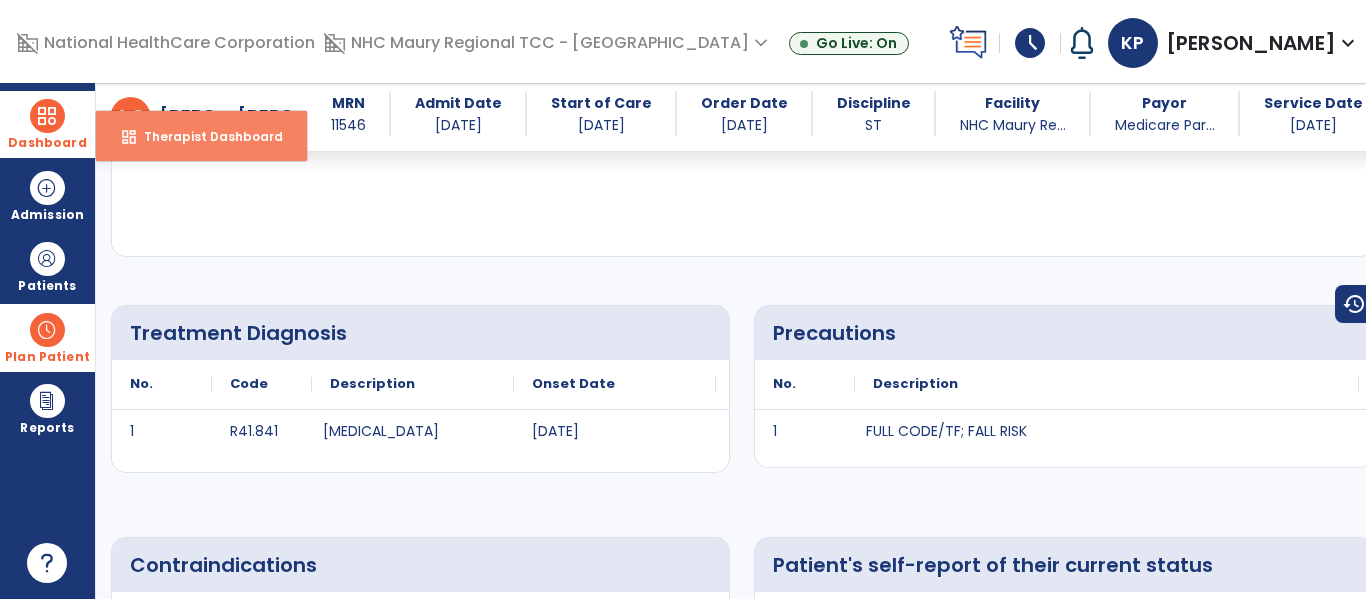 select on "****" 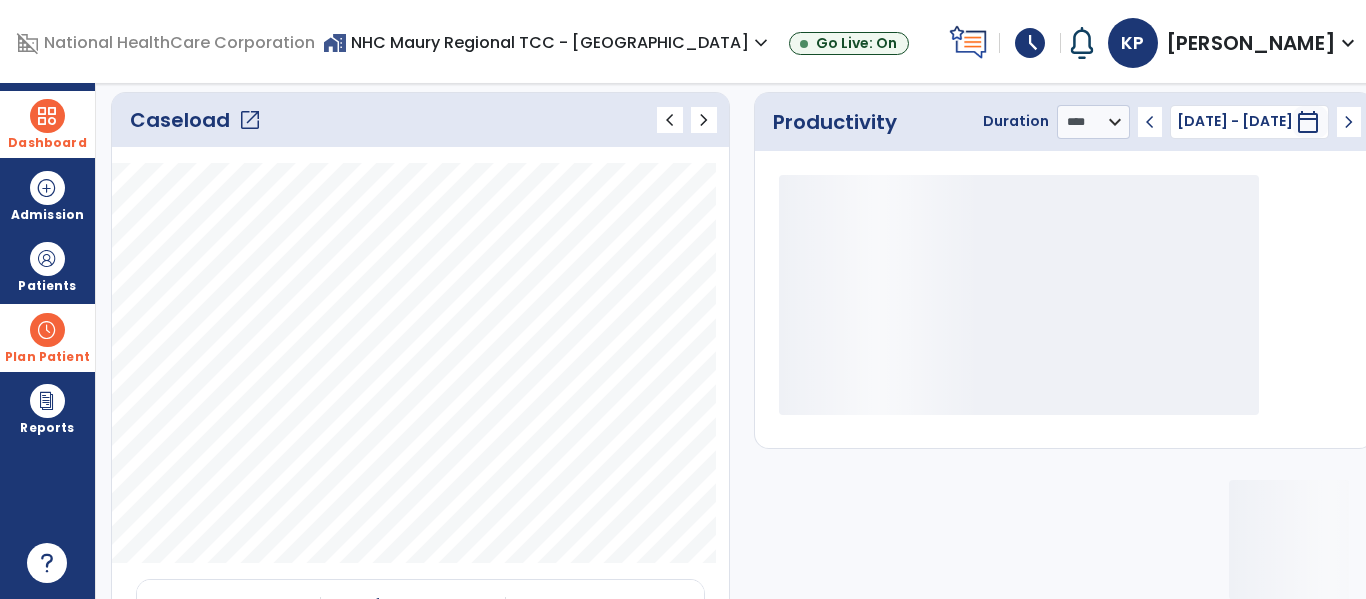 click on "open_in_new" 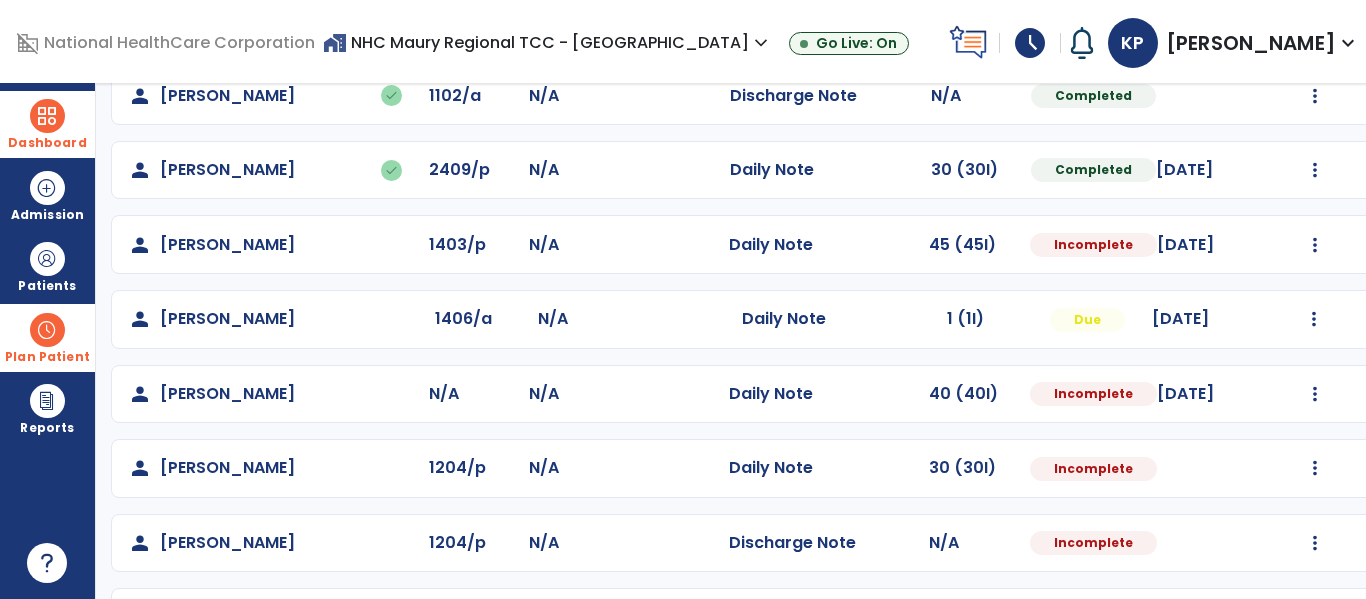 scroll, scrollTop: 272, scrollLeft: 0, axis: vertical 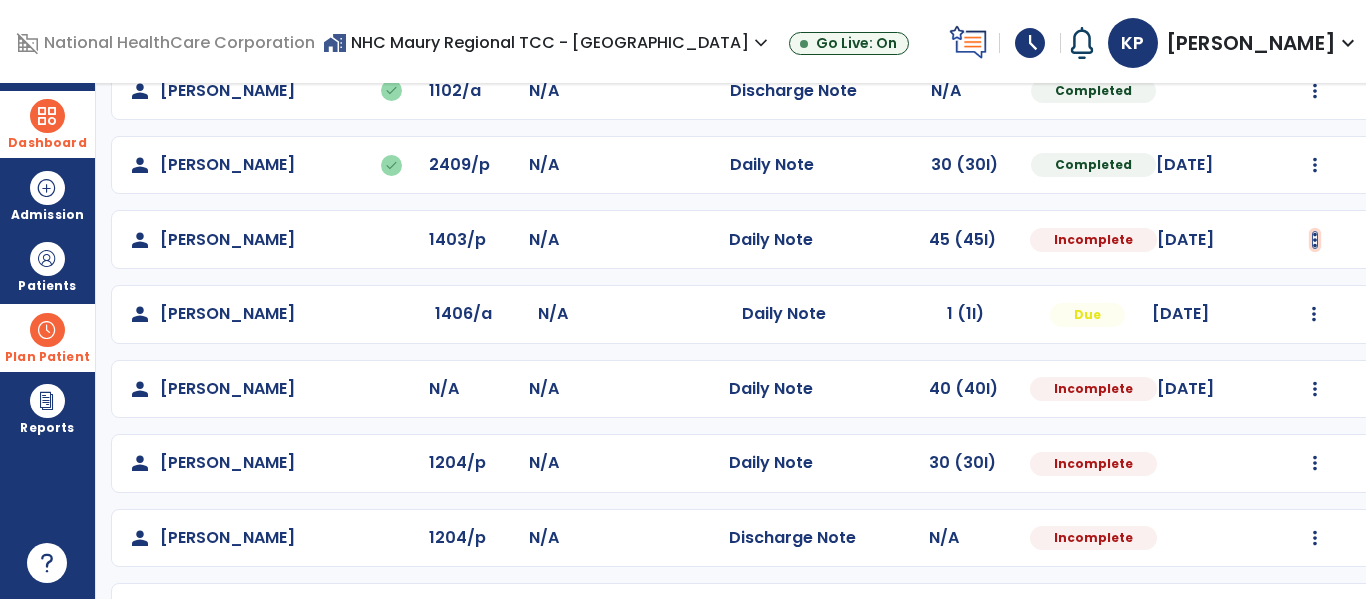 click at bounding box center (1314, 16) 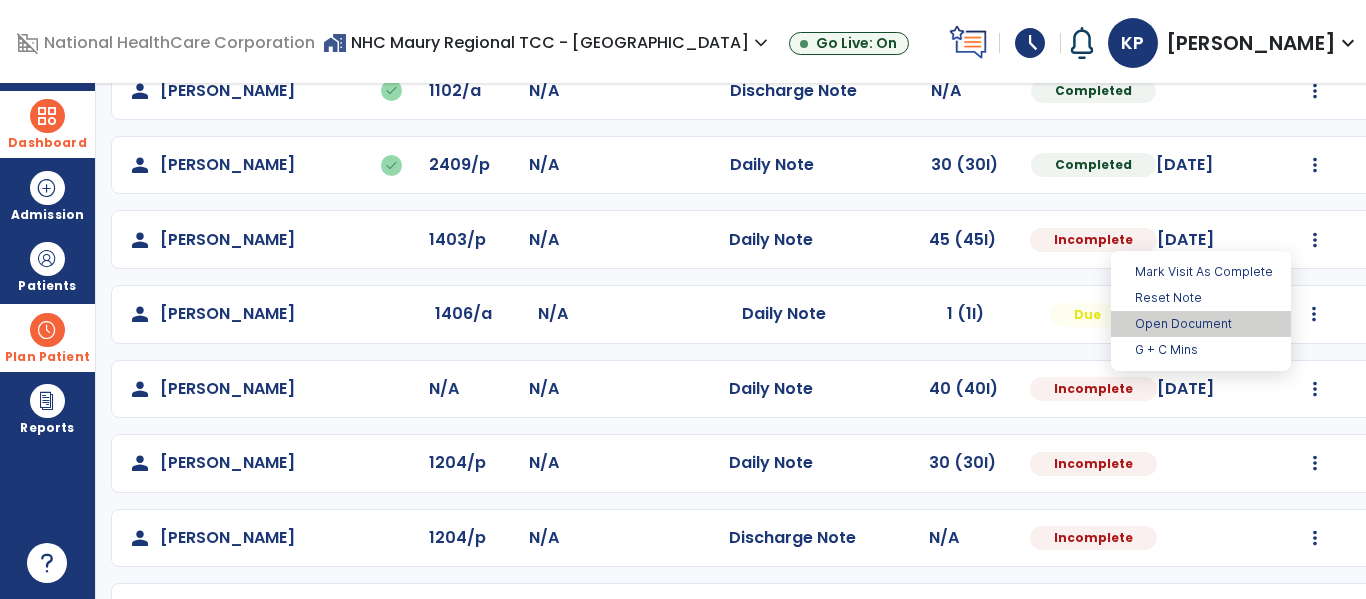 click on "Open Document" at bounding box center (1201, 324) 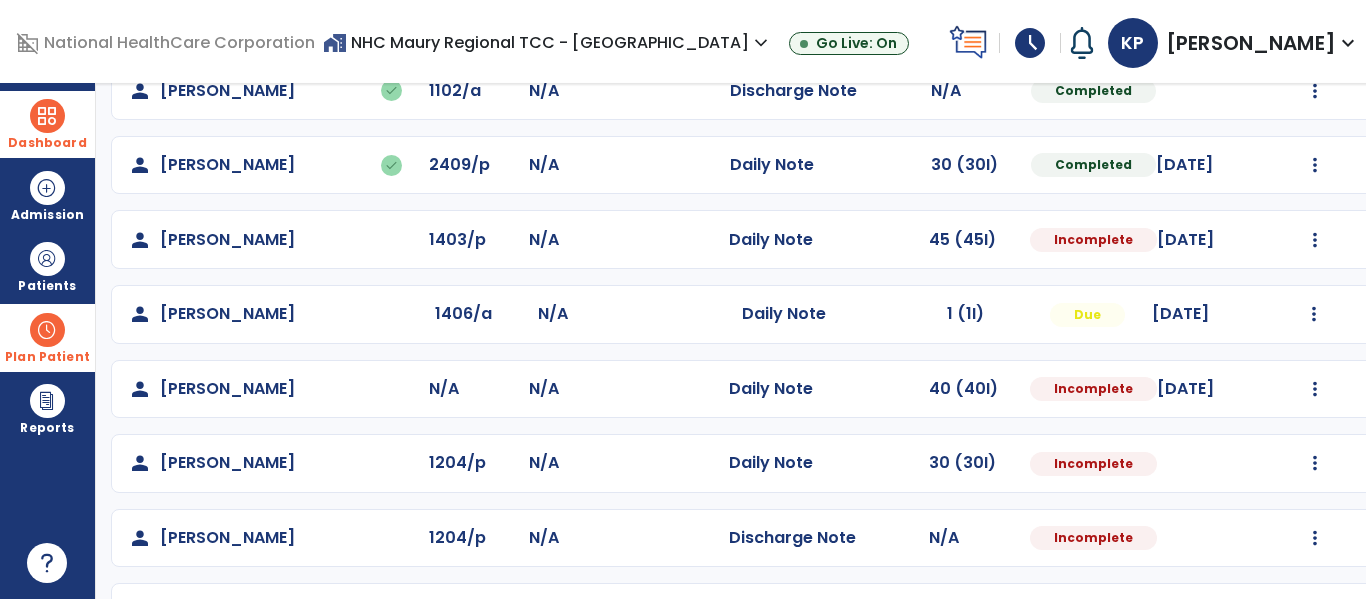 select on "*" 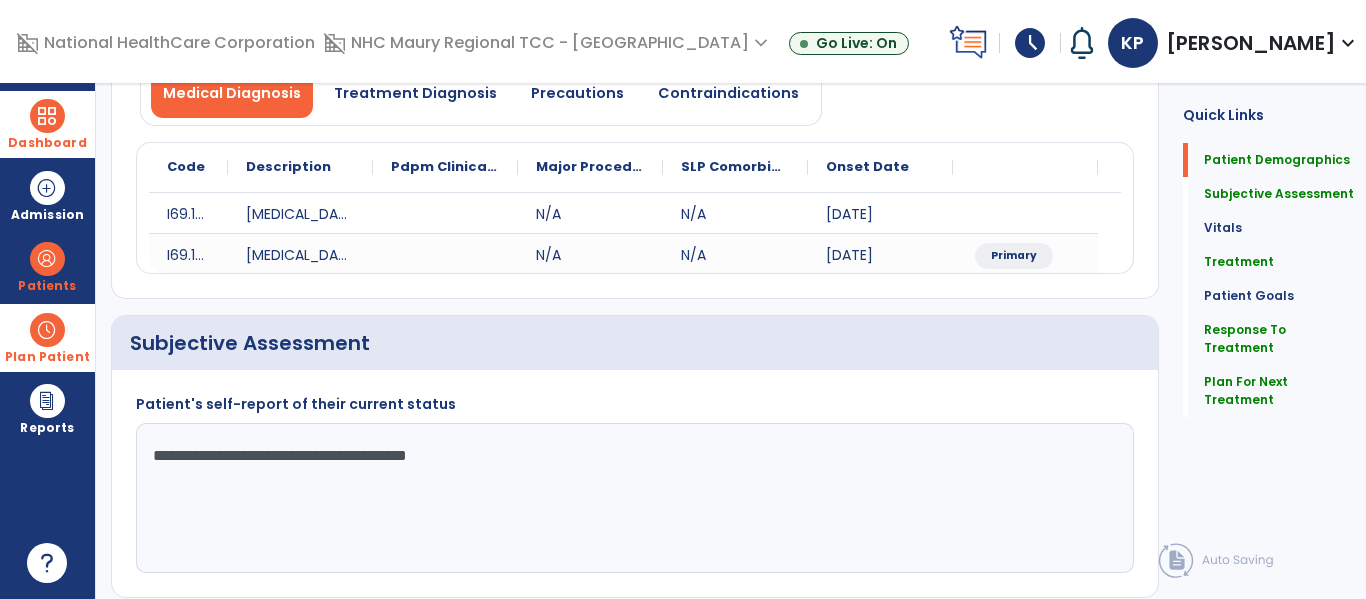 click on "schedule" at bounding box center [1030, 43] 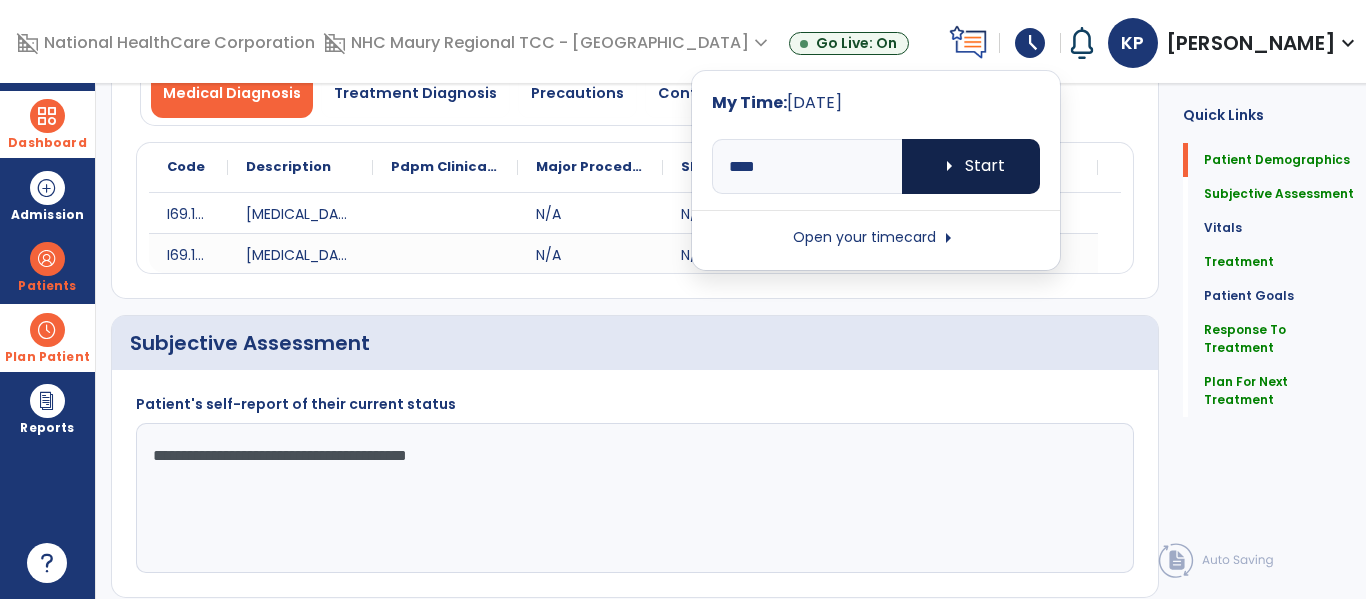 click on "arrow_right  Start" at bounding box center [971, 166] 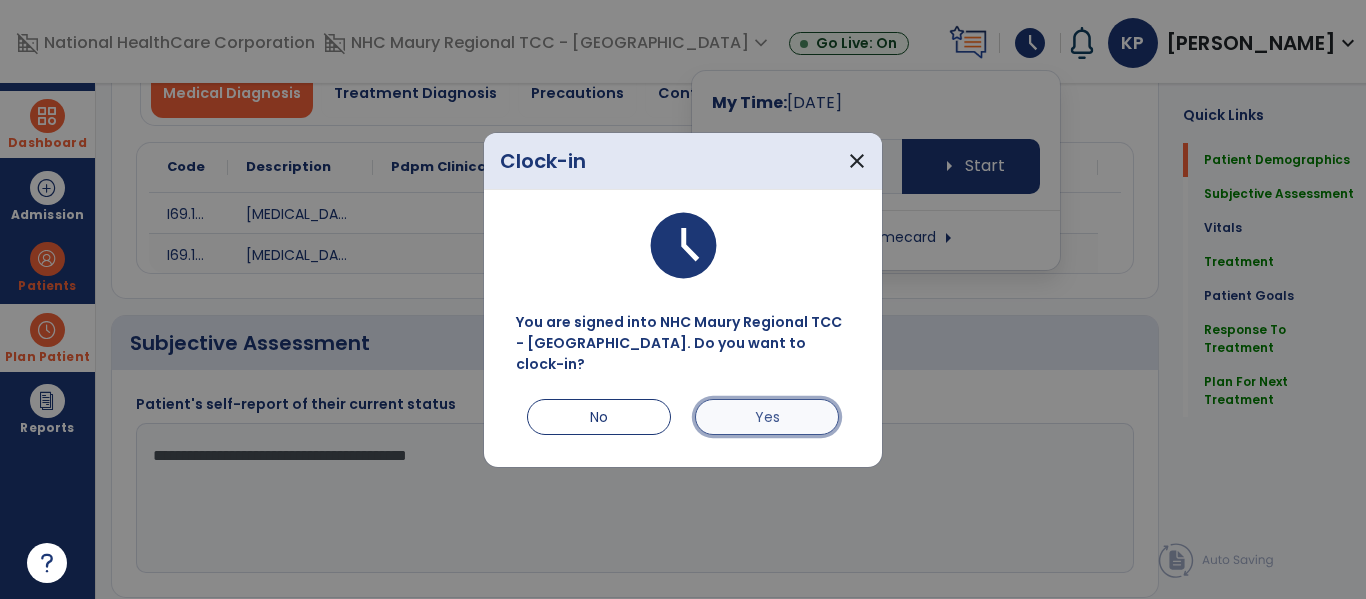 click on "Yes" at bounding box center [767, 417] 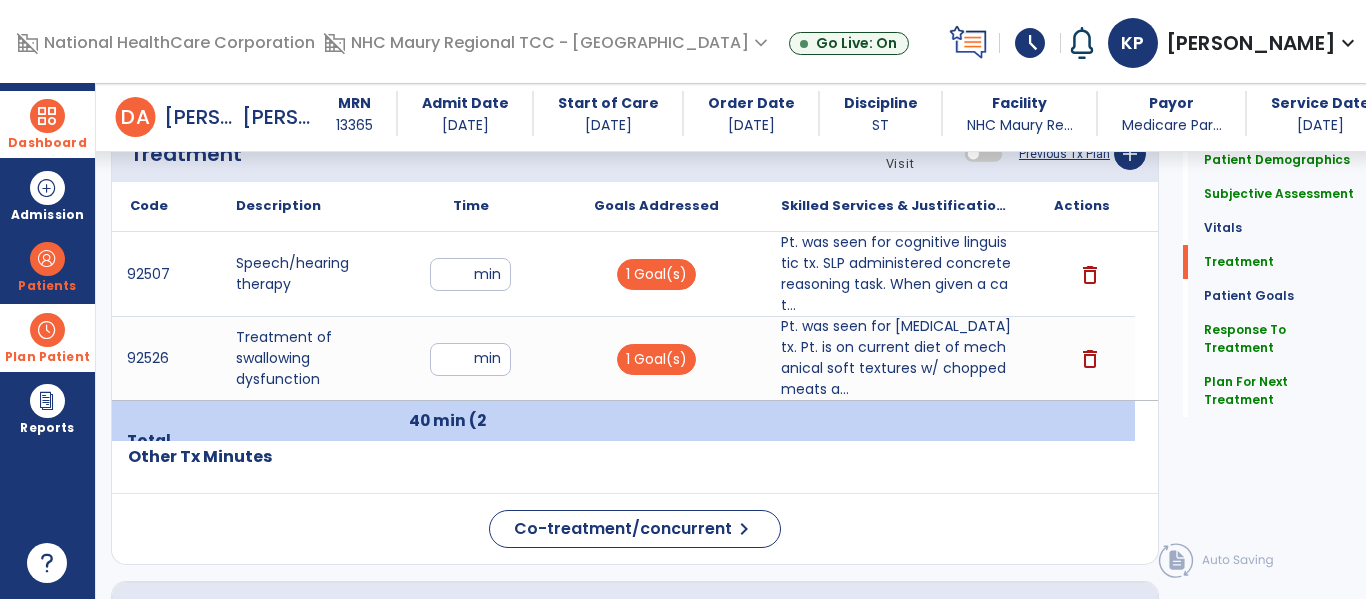 scroll, scrollTop: 1179, scrollLeft: 0, axis: vertical 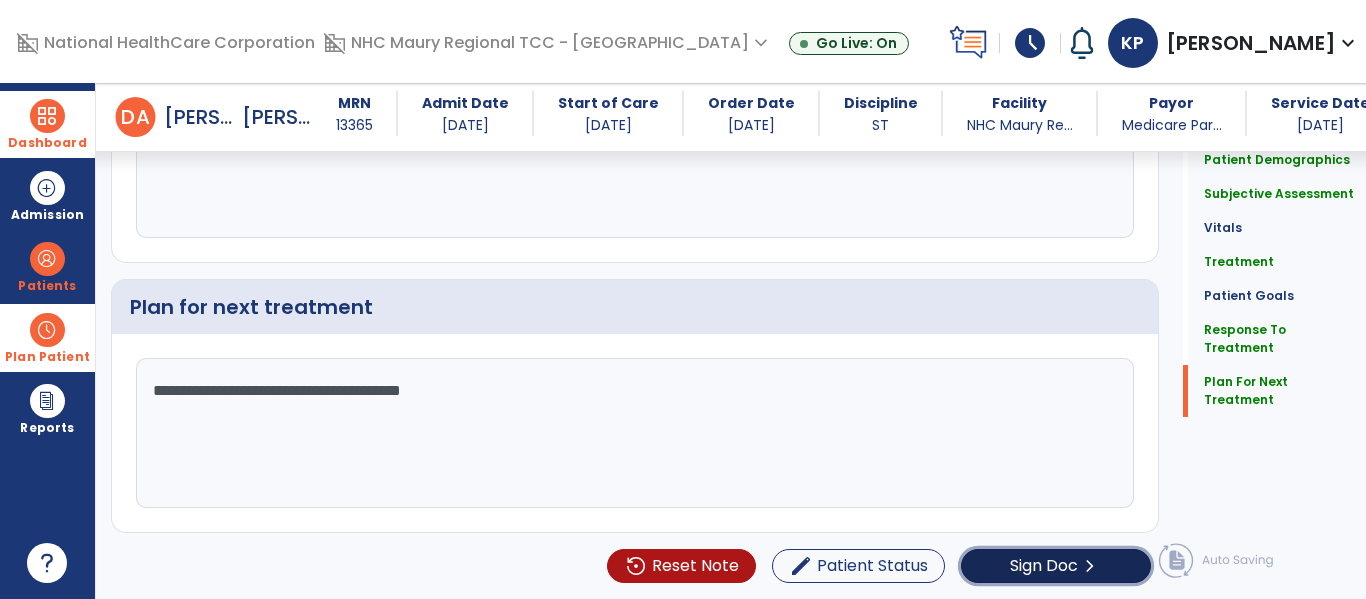 click on "Sign Doc" 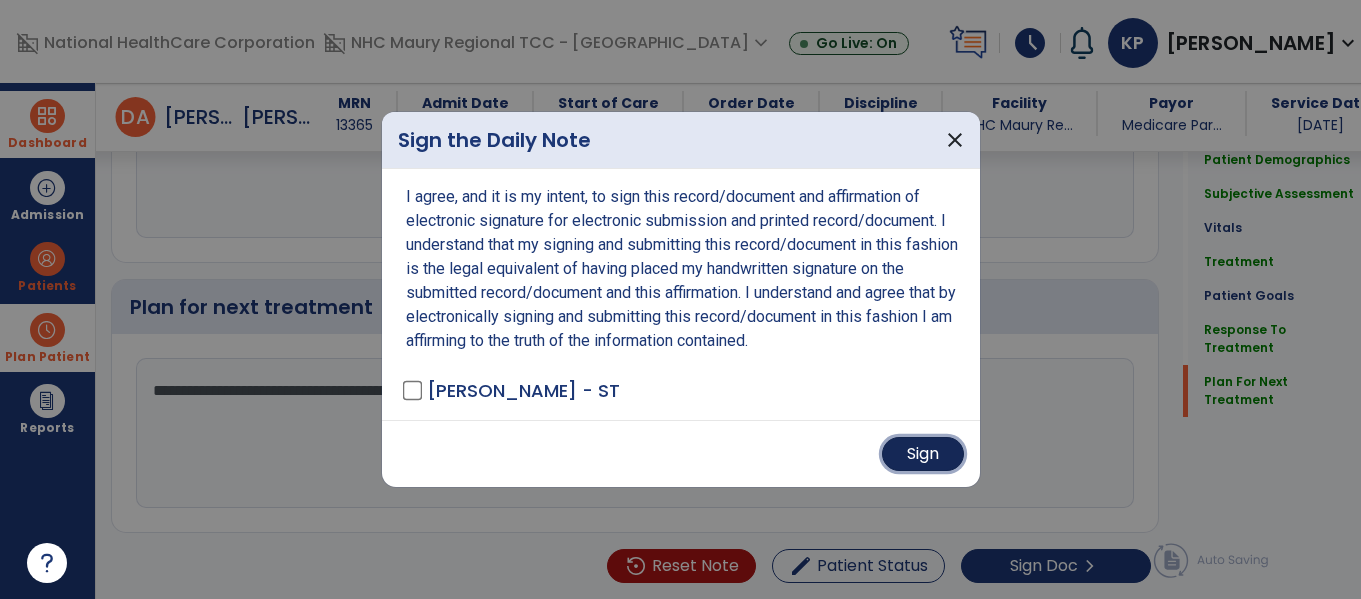 click on "Sign" at bounding box center (923, 454) 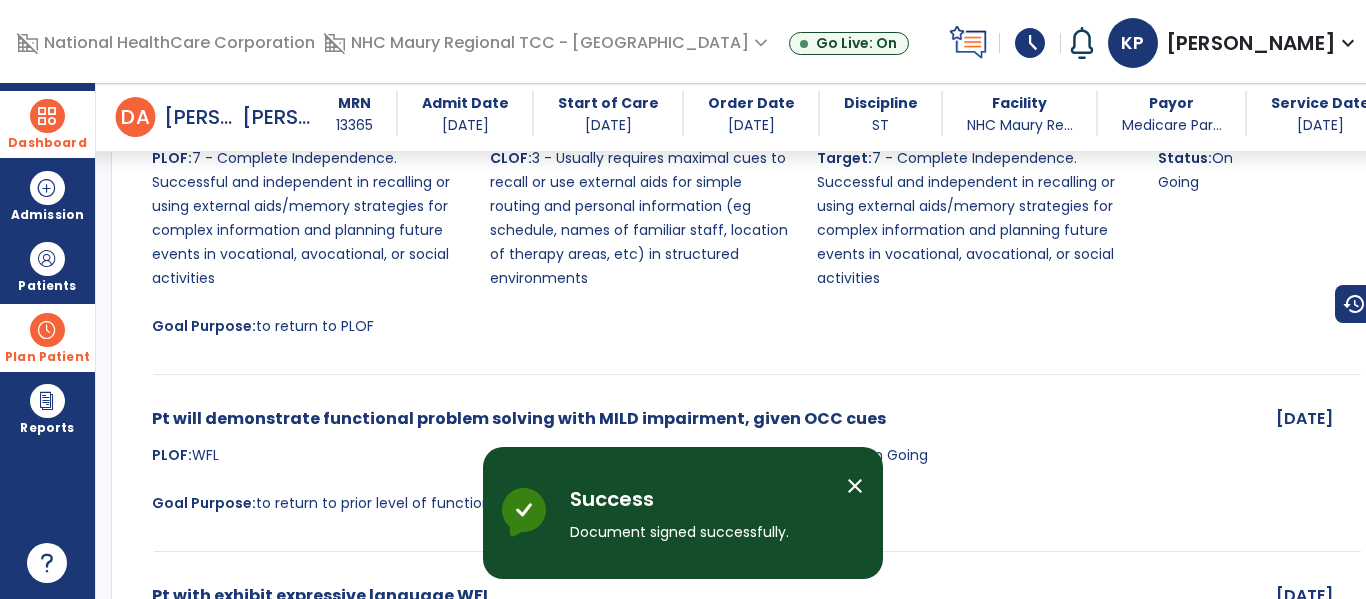 click at bounding box center [47, 116] 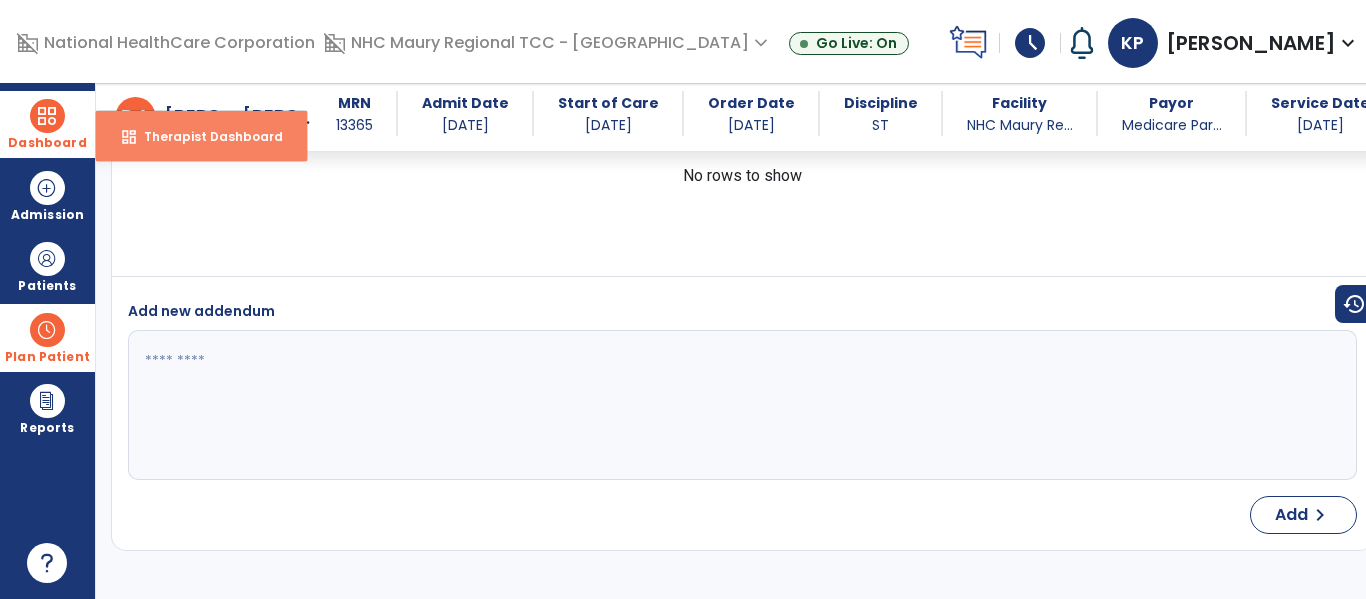 click on "dashboard  Therapist Dashboard" at bounding box center (201, 136) 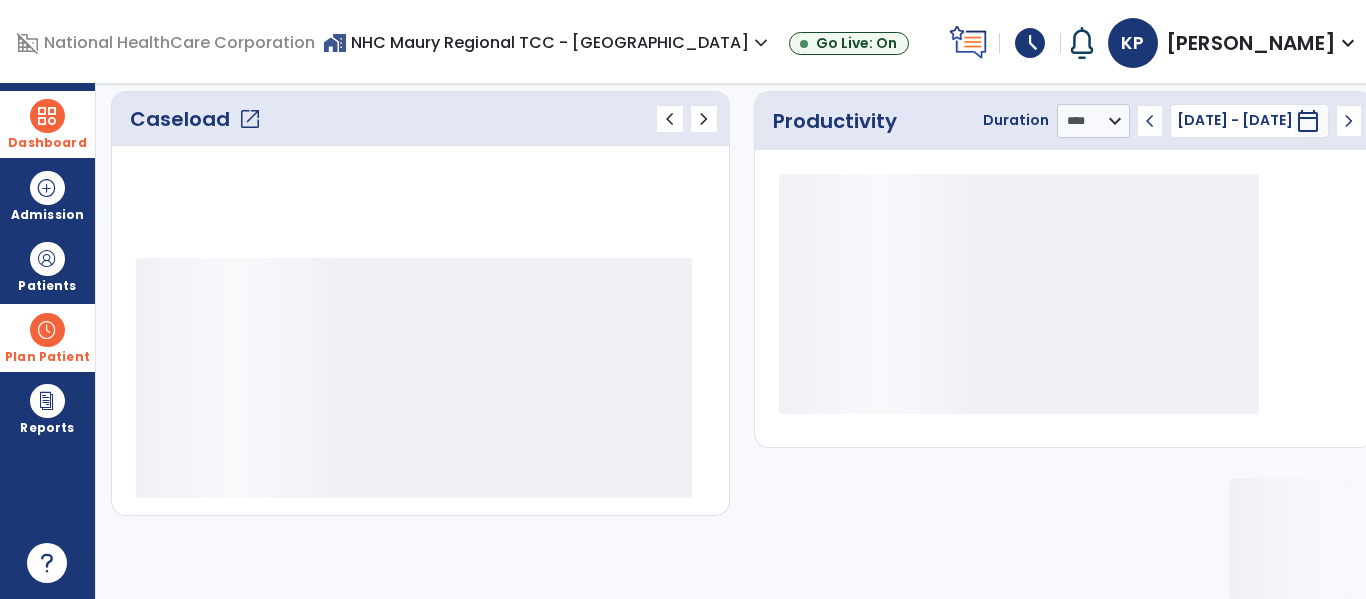 scroll, scrollTop: 277, scrollLeft: 0, axis: vertical 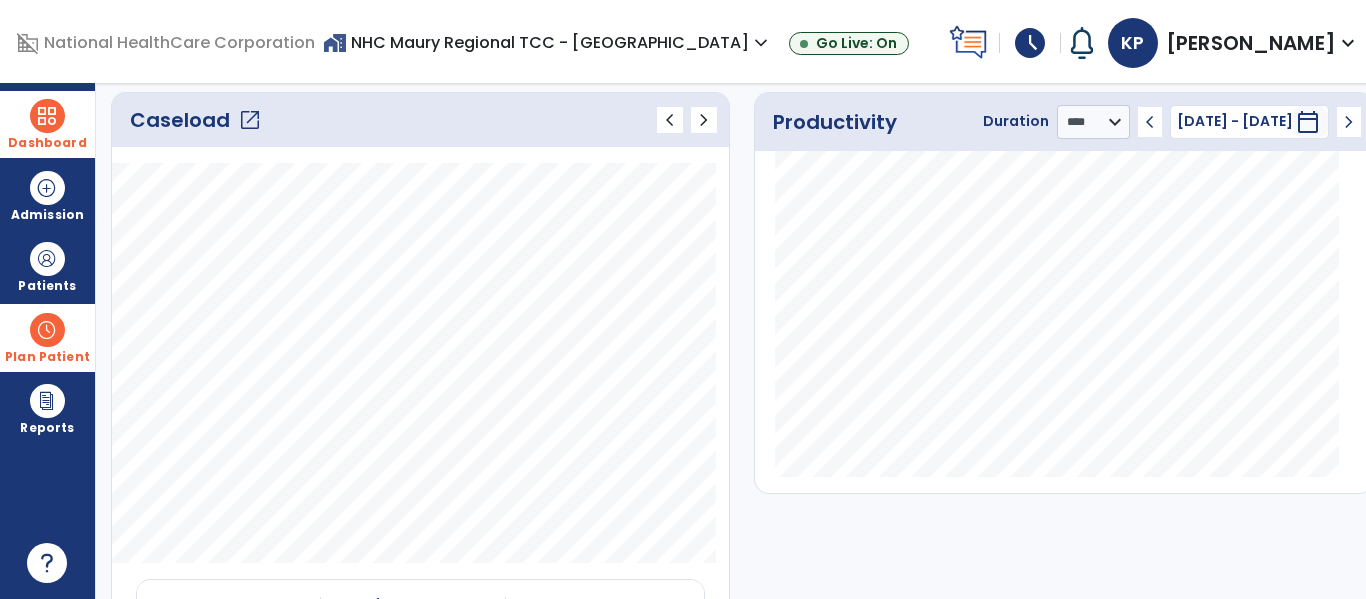 click on "open_in_new" 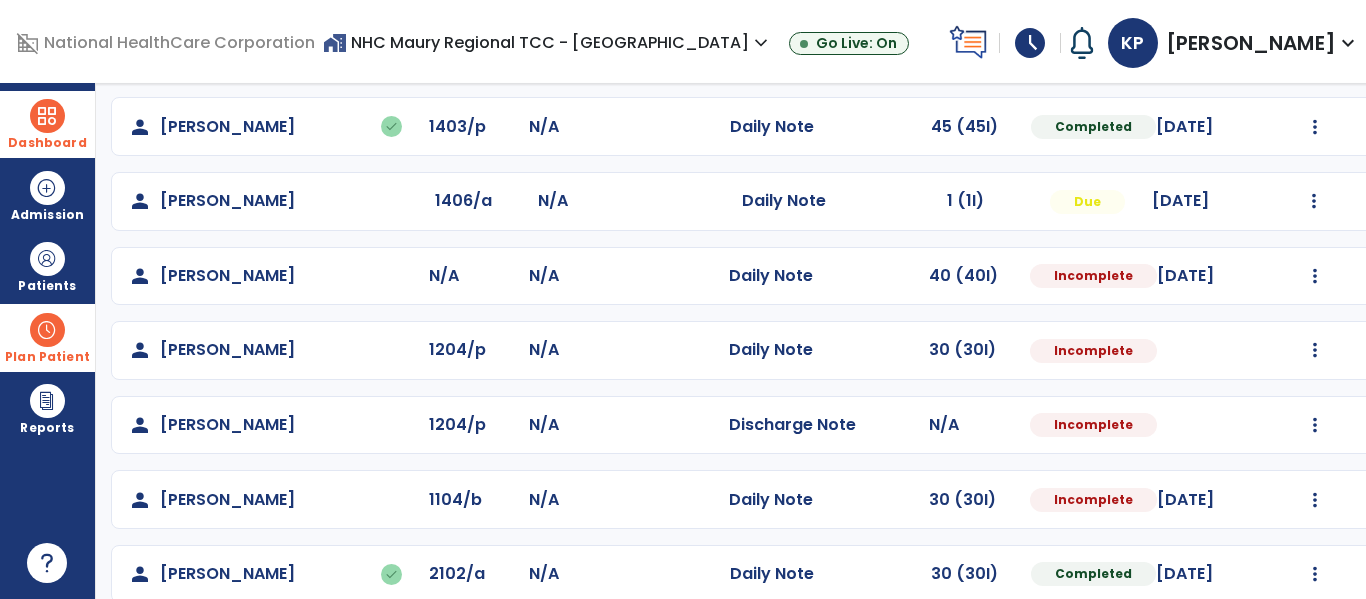 scroll, scrollTop: 388, scrollLeft: 0, axis: vertical 